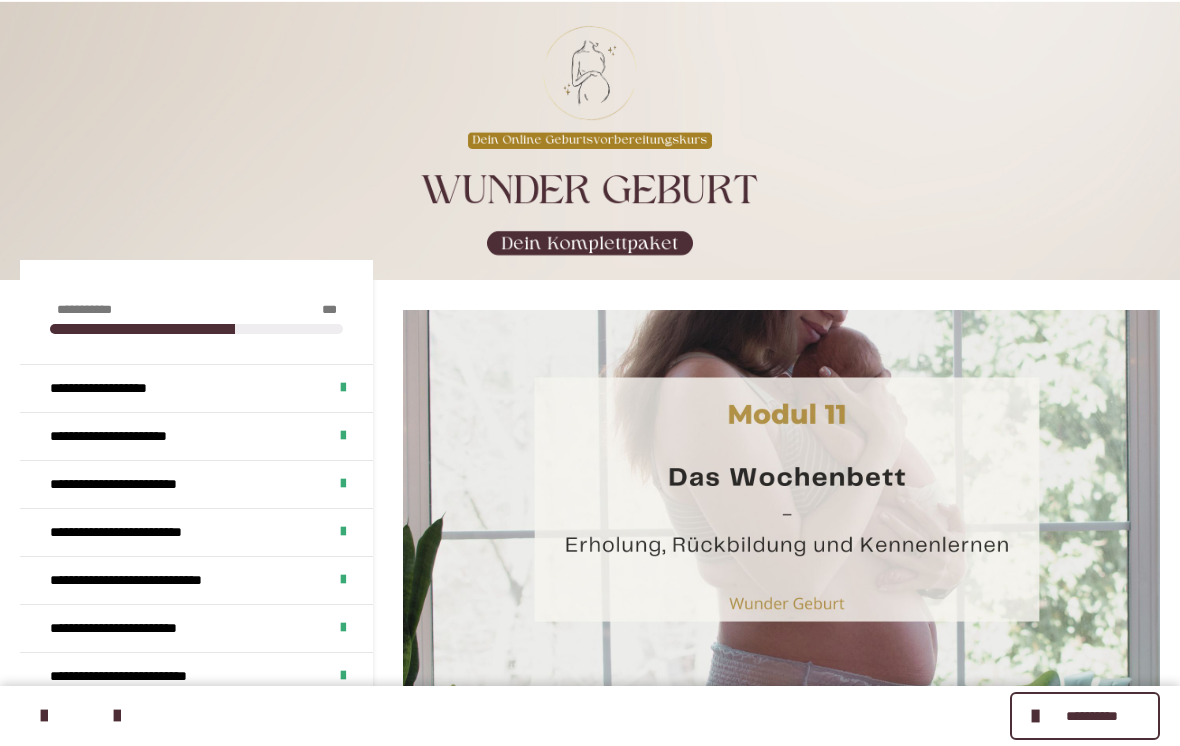 scroll, scrollTop: 0, scrollLeft: 0, axis: both 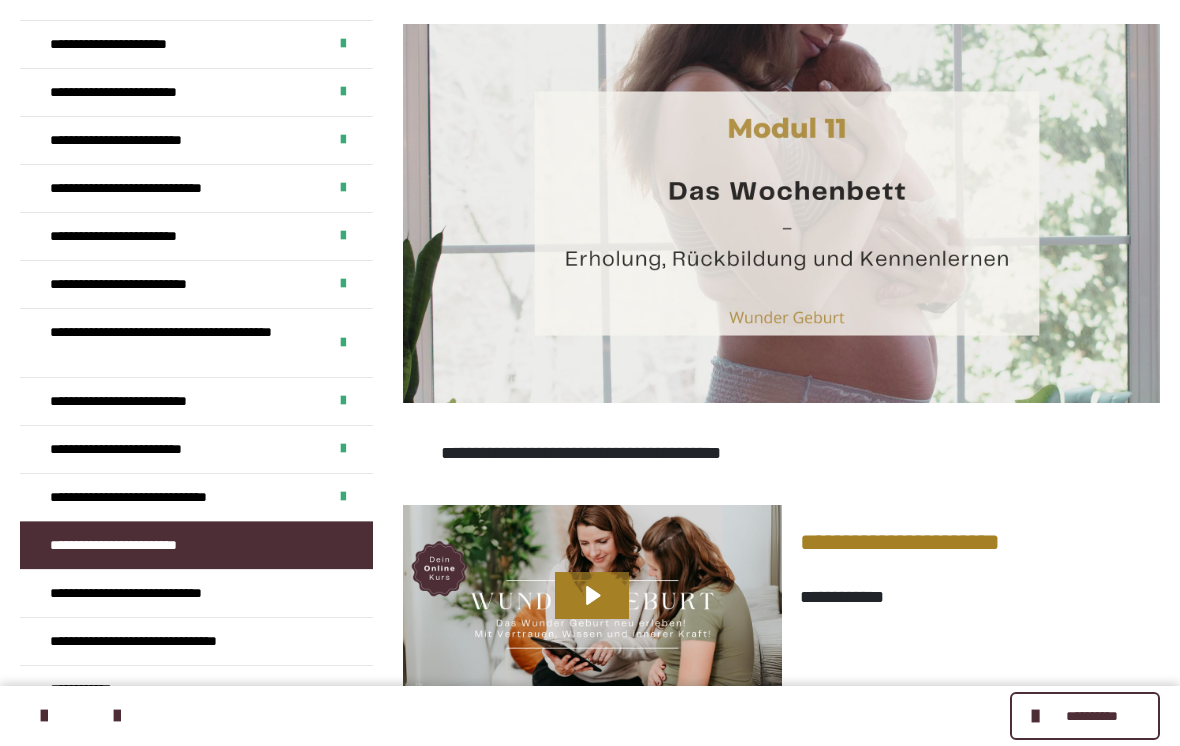 click on "**********" at bounding box center [157, 593] 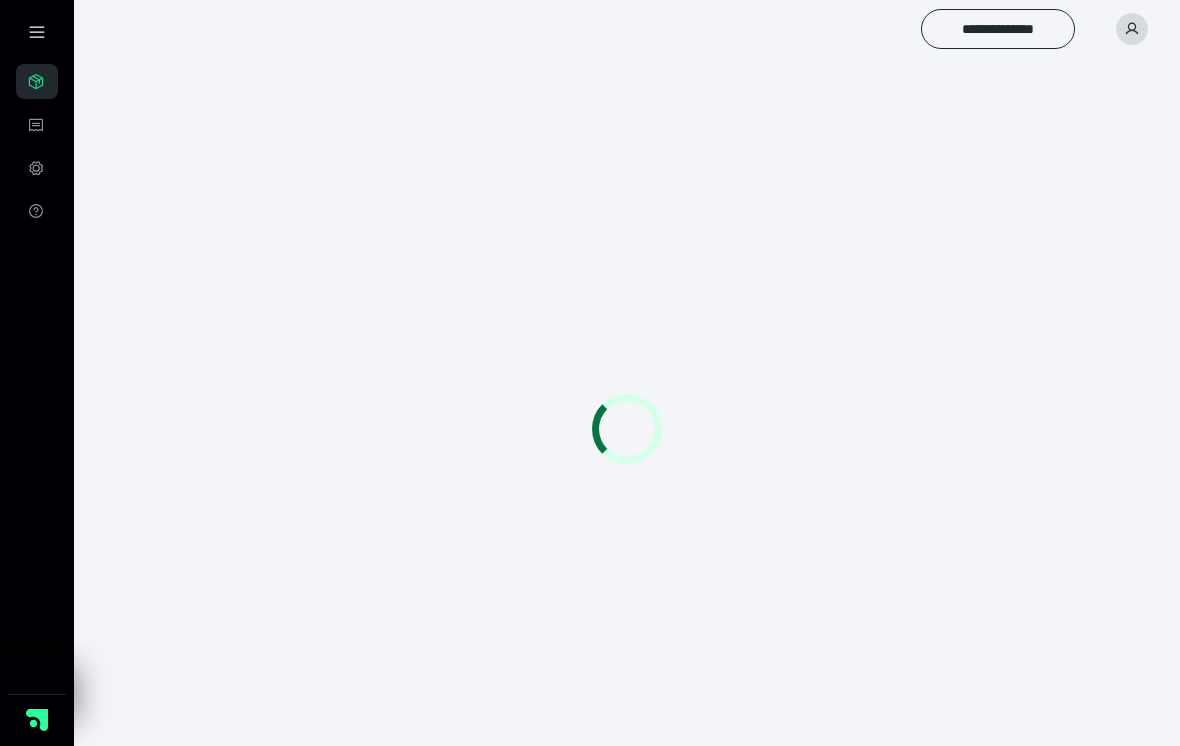 scroll, scrollTop: 0, scrollLeft: 0, axis: both 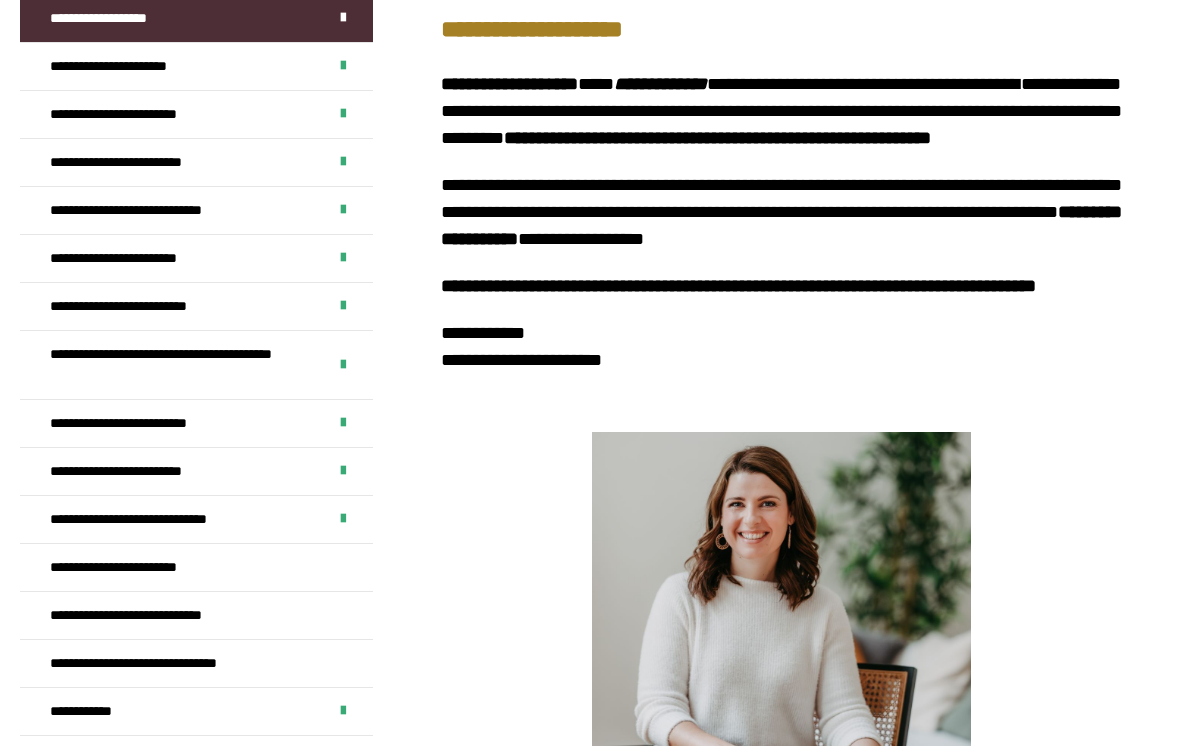 click on "**********" at bounding box center [144, 567] 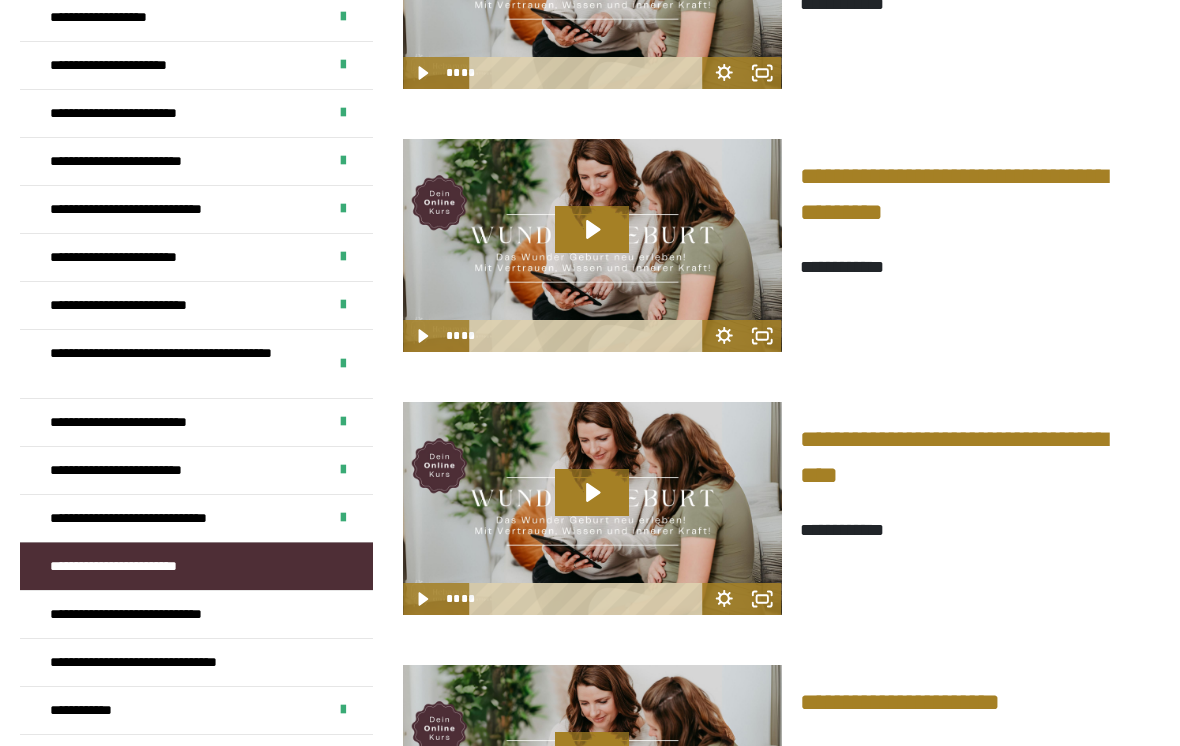 scroll, scrollTop: 2117, scrollLeft: 0, axis: vertical 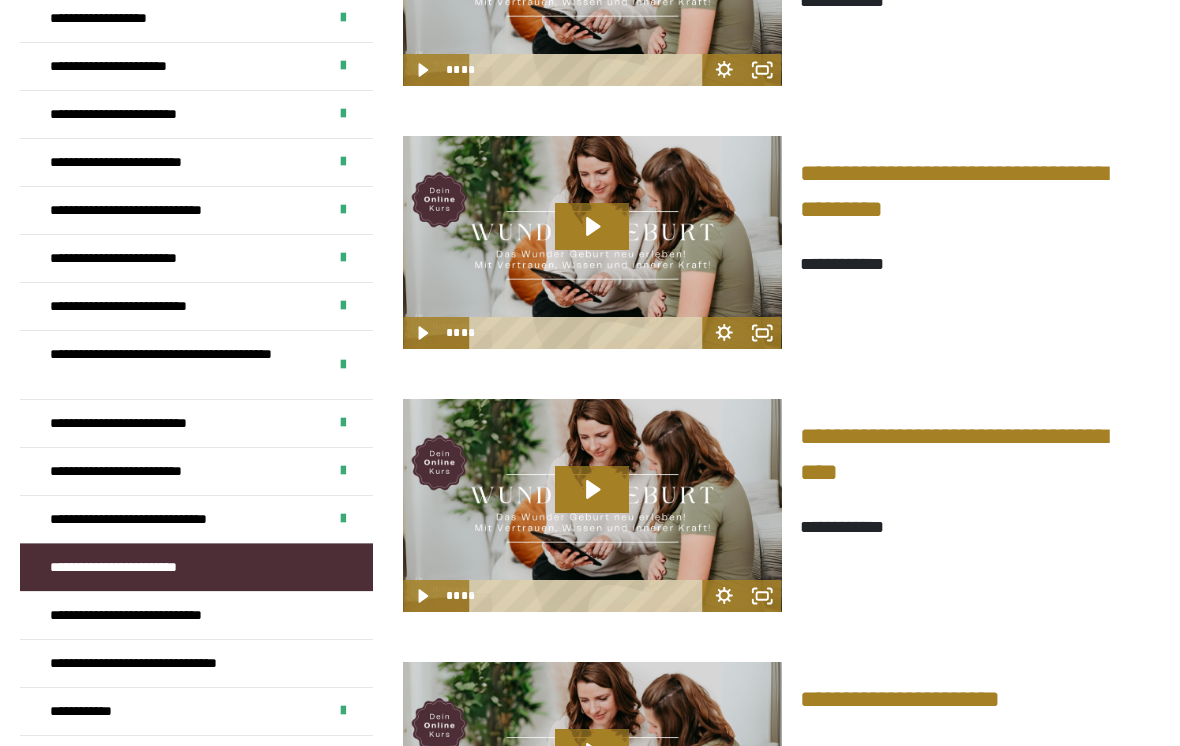 click 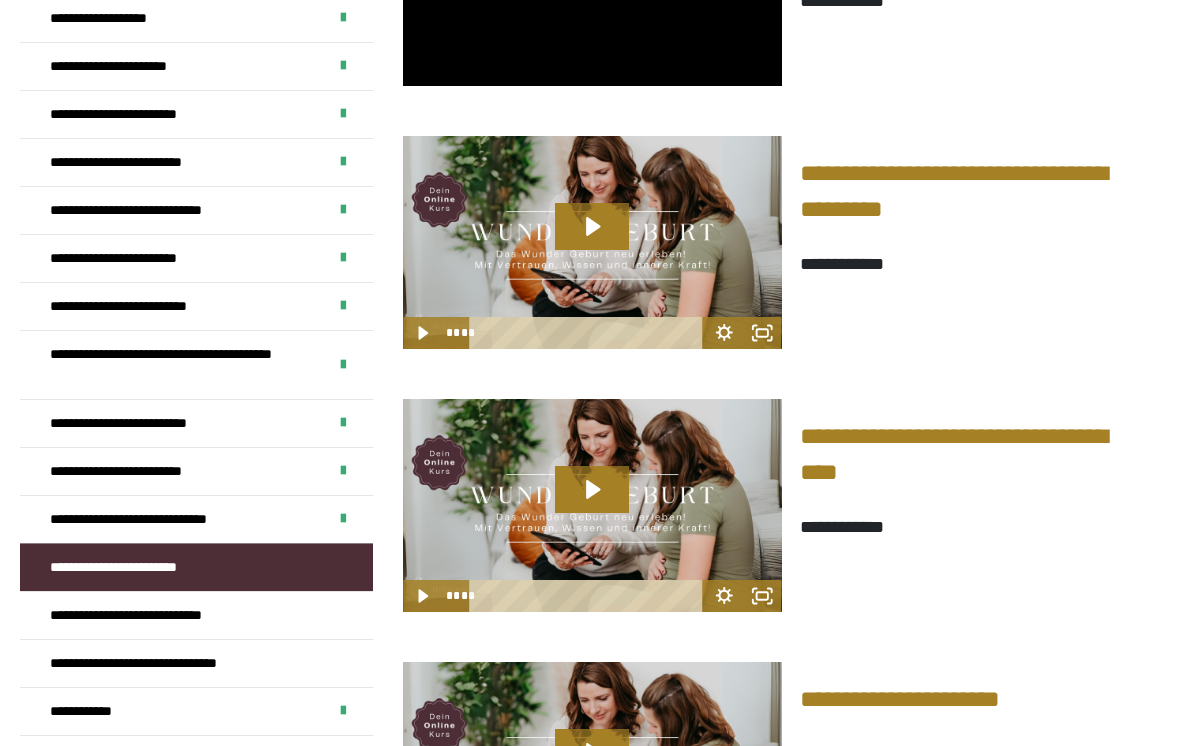 click 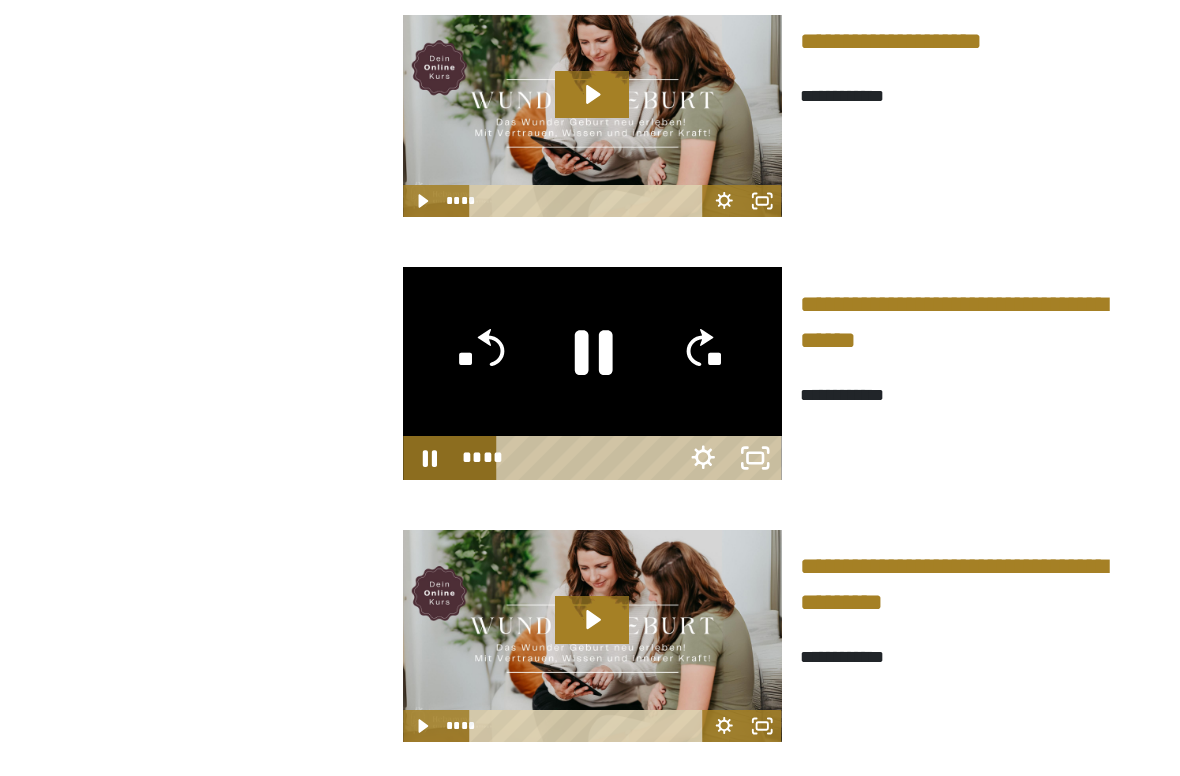 scroll, scrollTop: 0, scrollLeft: 0, axis: both 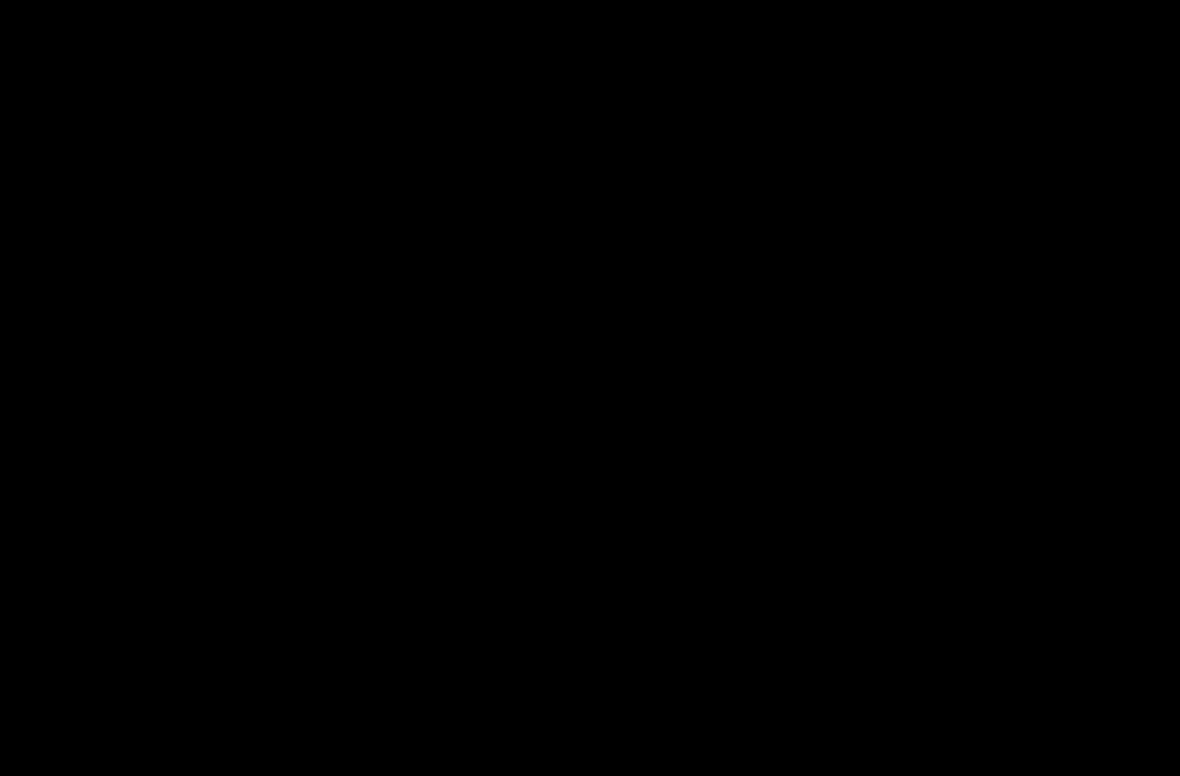 click at bounding box center (590, 388) 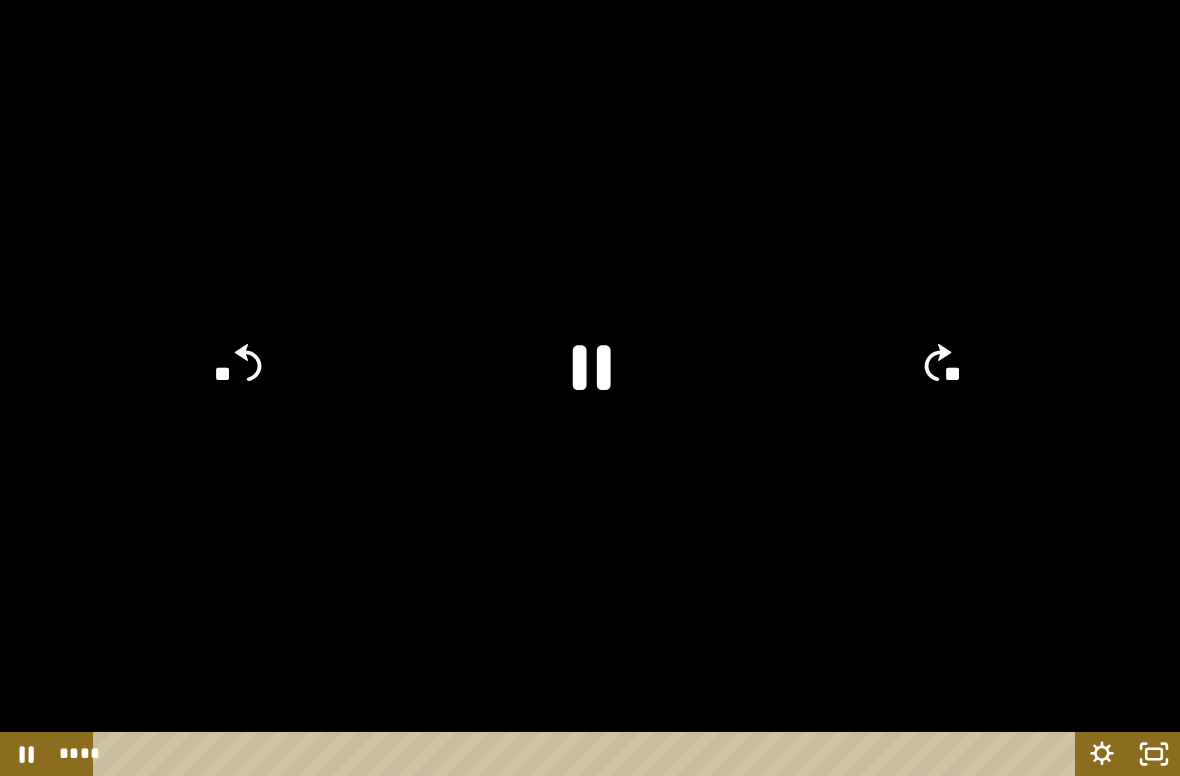 click at bounding box center [590, 388] 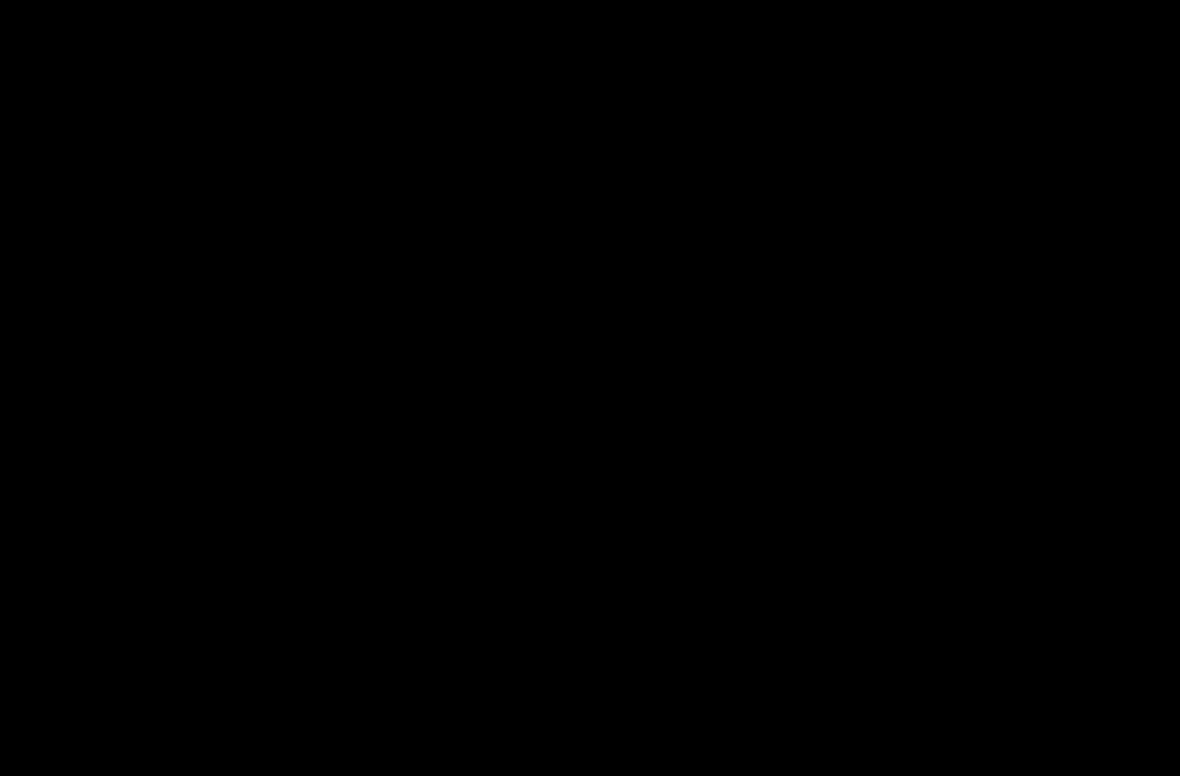 click at bounding box center [590, 388] 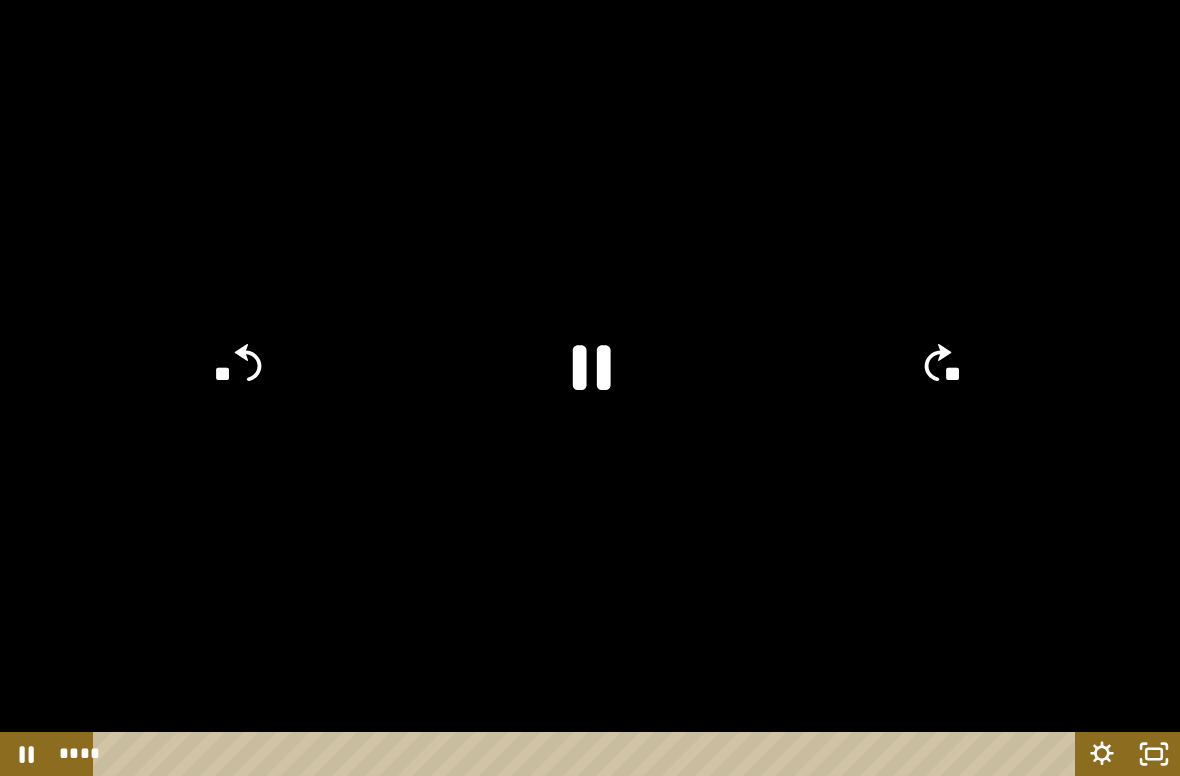 click at bounding box center [590, 388] 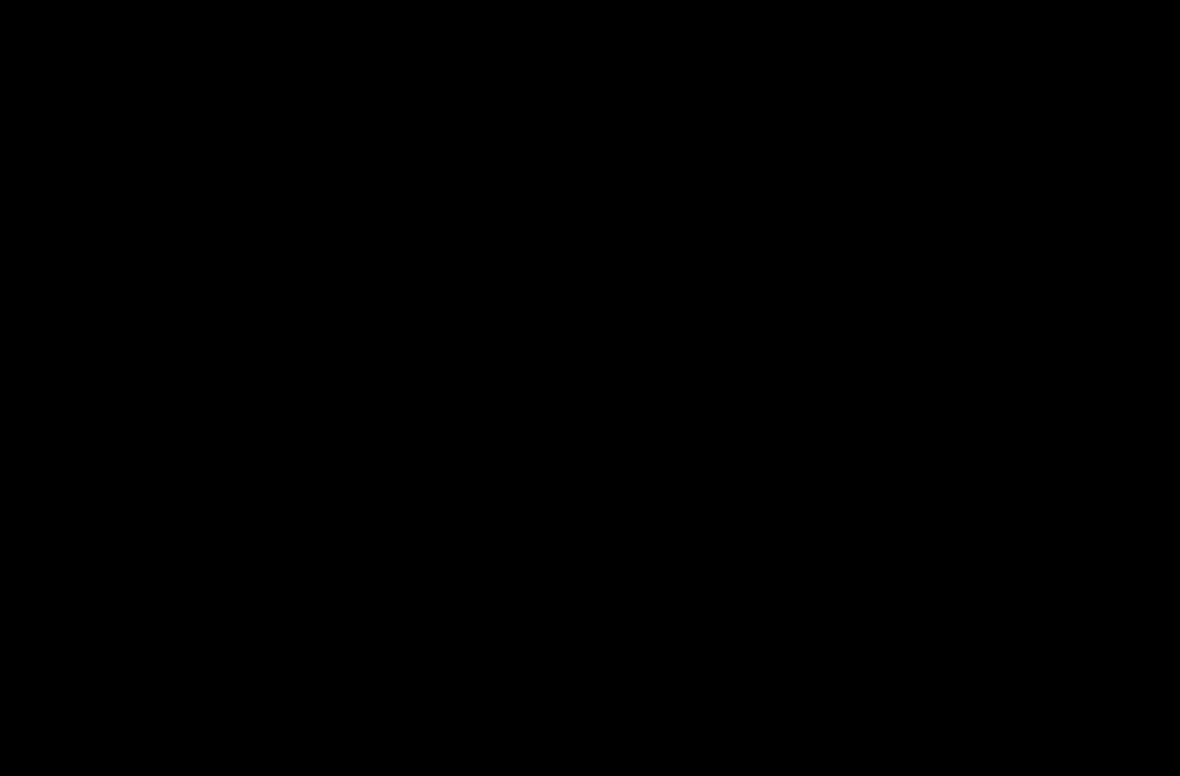 click at bounding box center [590, 388] 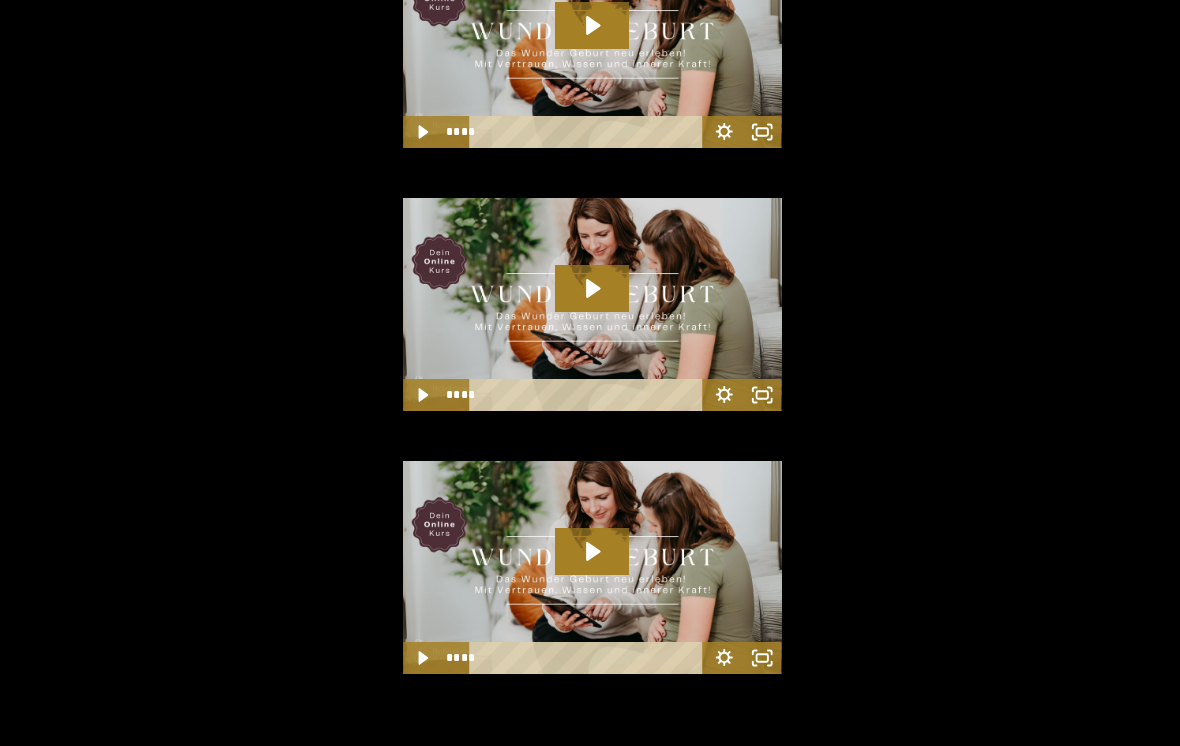 scroll, scrollTop: 3277, scrollLeft: 0, axis: vertical 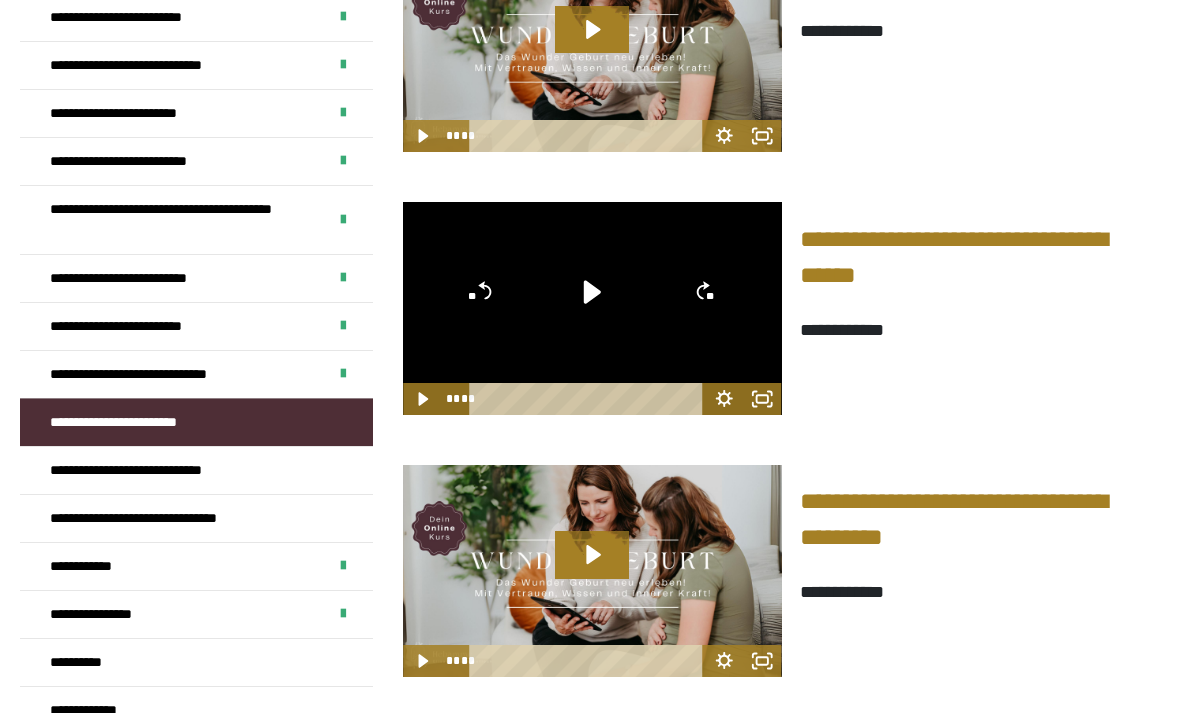 click 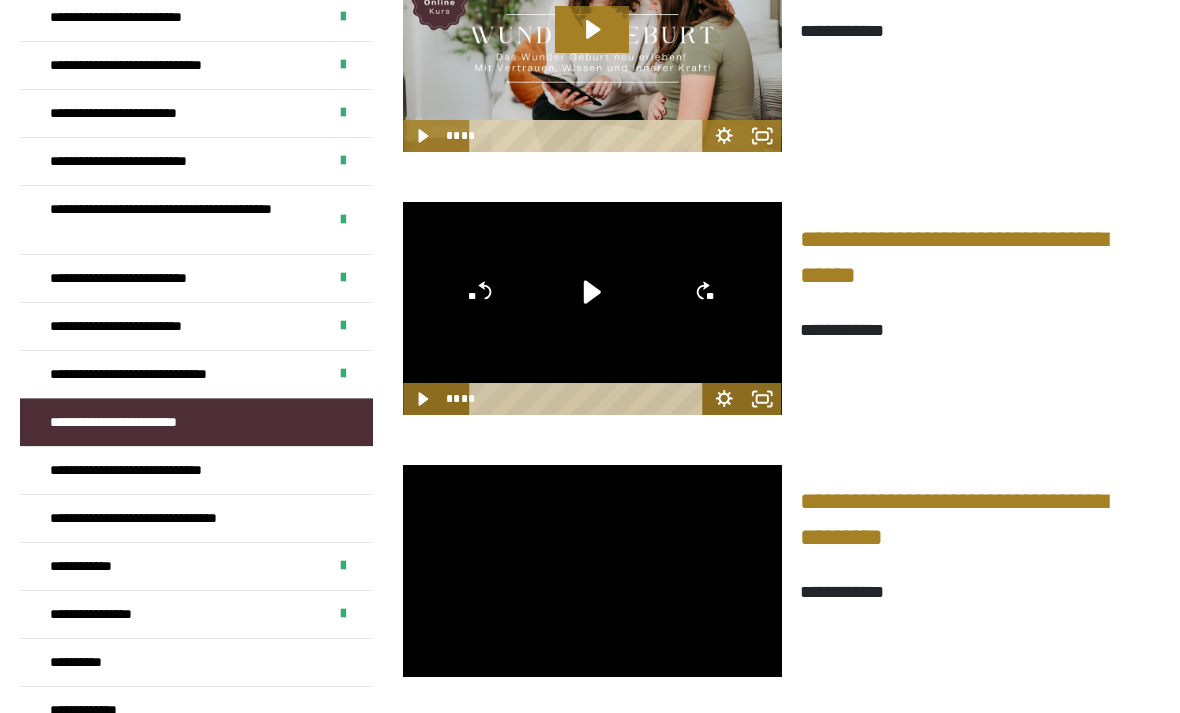 click at bounding box center [592, 571] 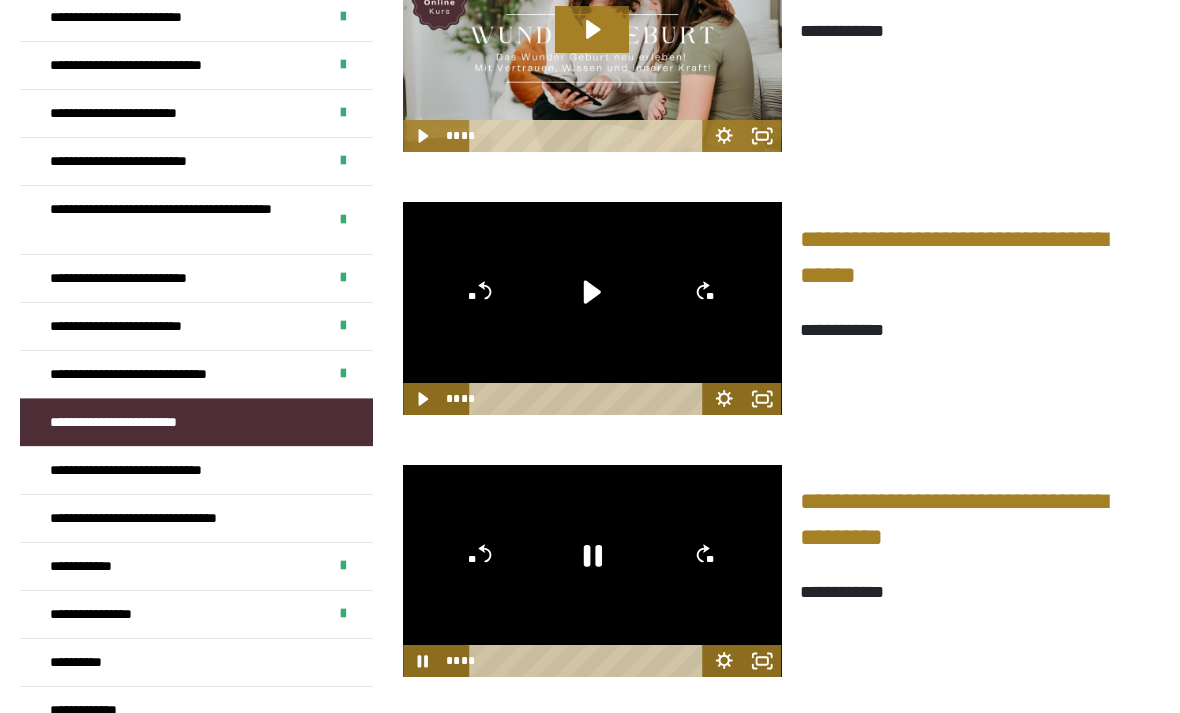 click 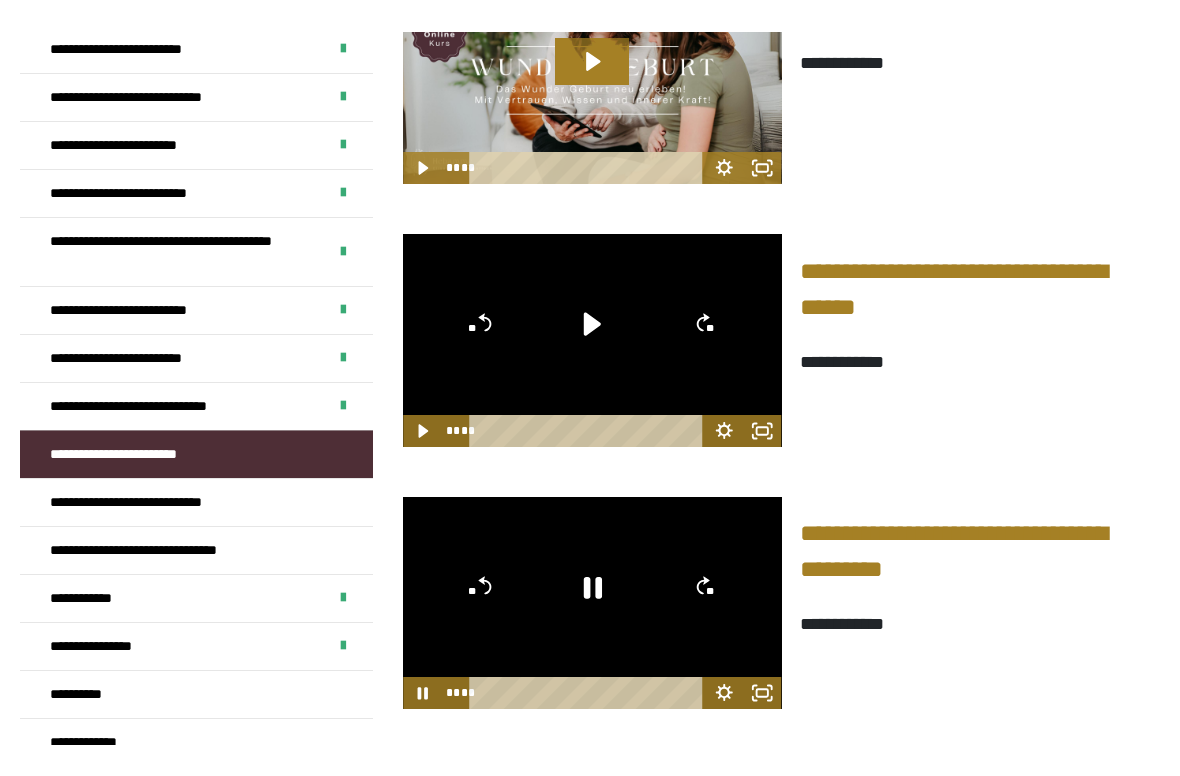 scroll, scrollTop: 0, scrollLeft: 0, axis: both 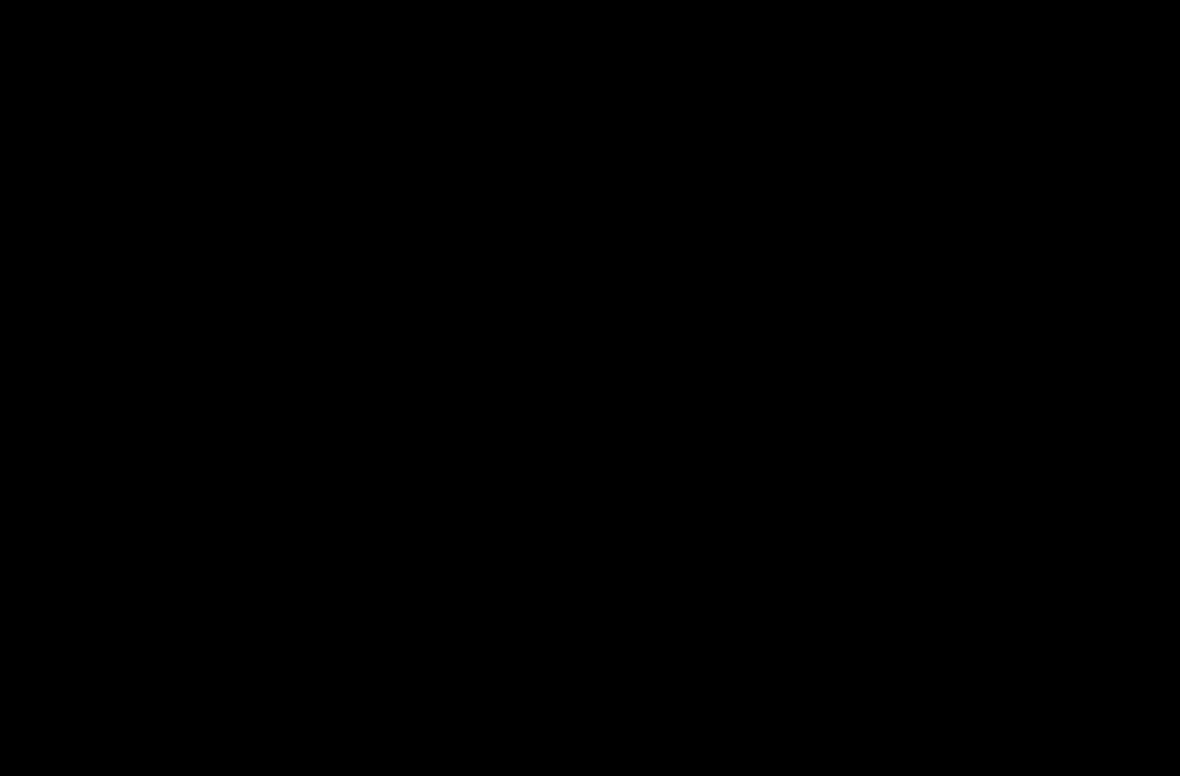 click at bounding box center (590, 388) 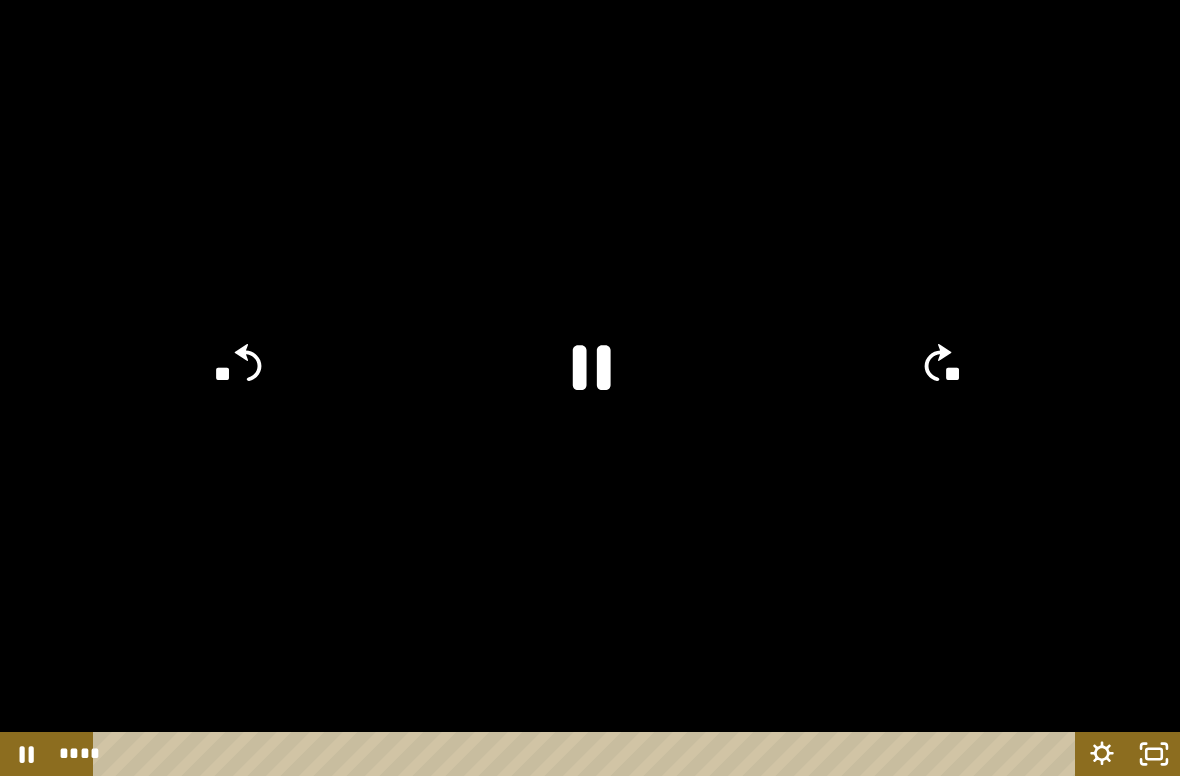 click at bounding box center (590, 388) 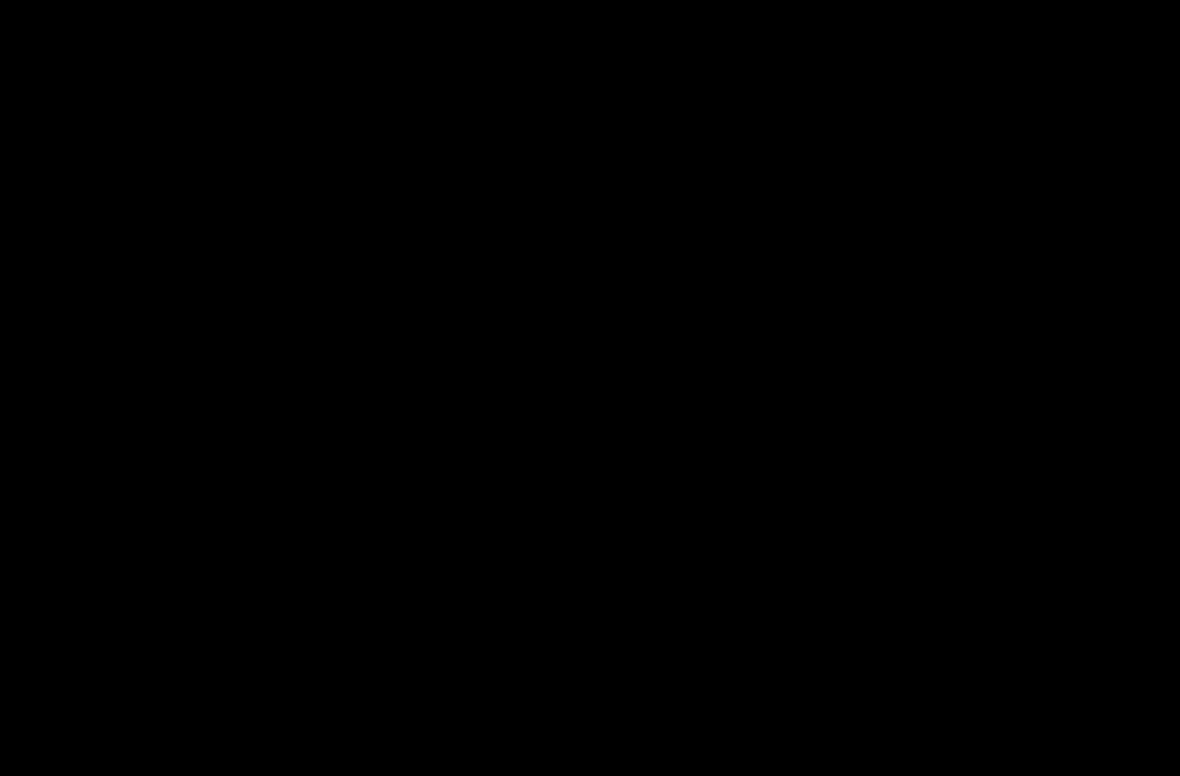 click at bounding box center (590, 388) 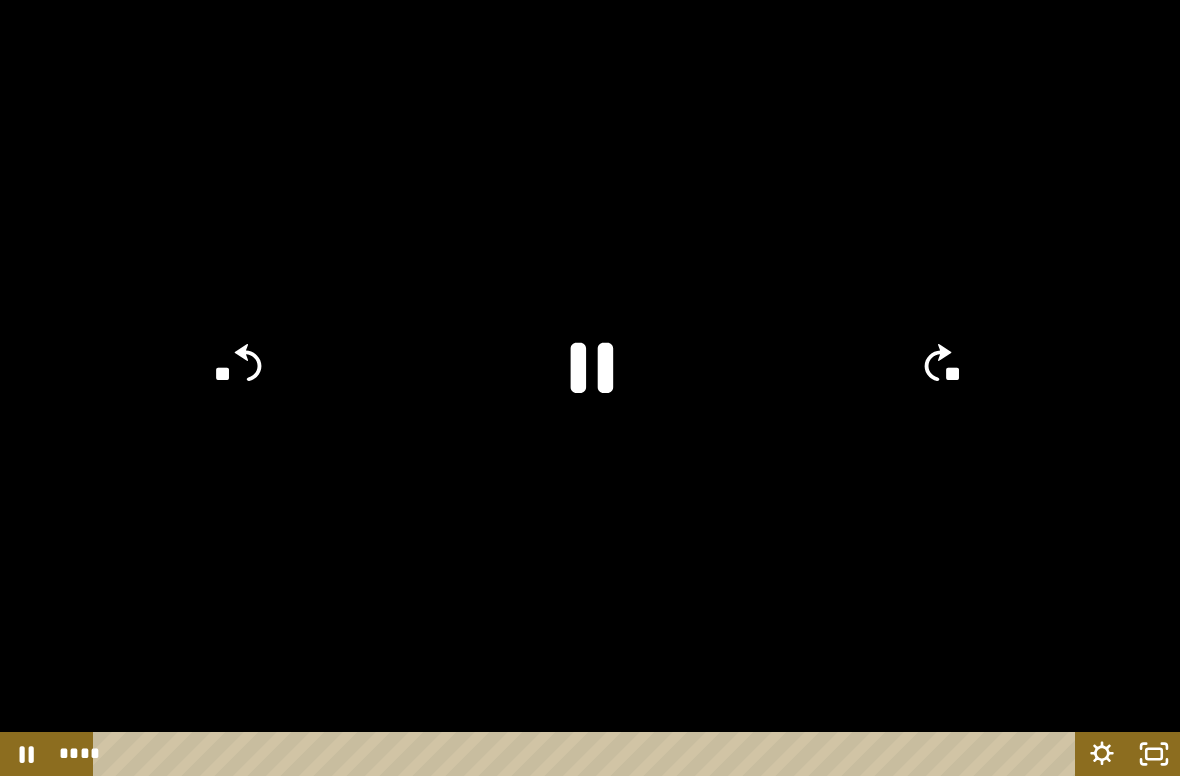 click 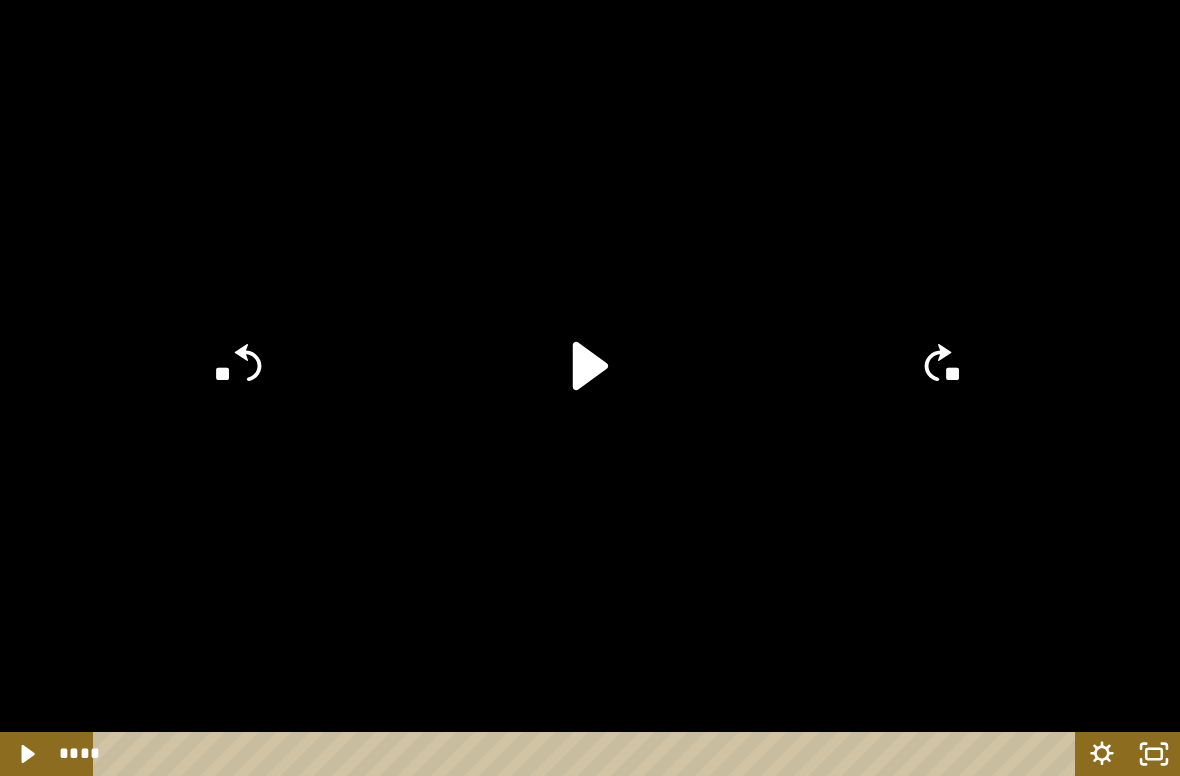 click 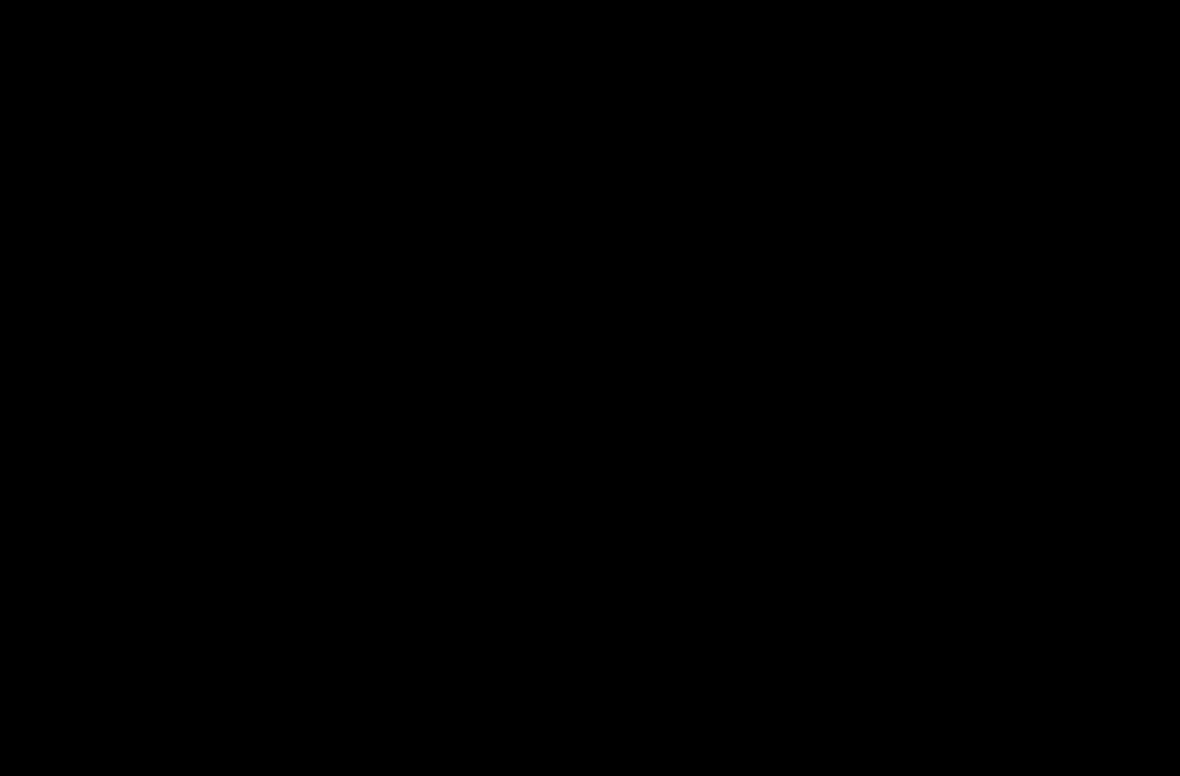 click at bounding box center (590, 388) 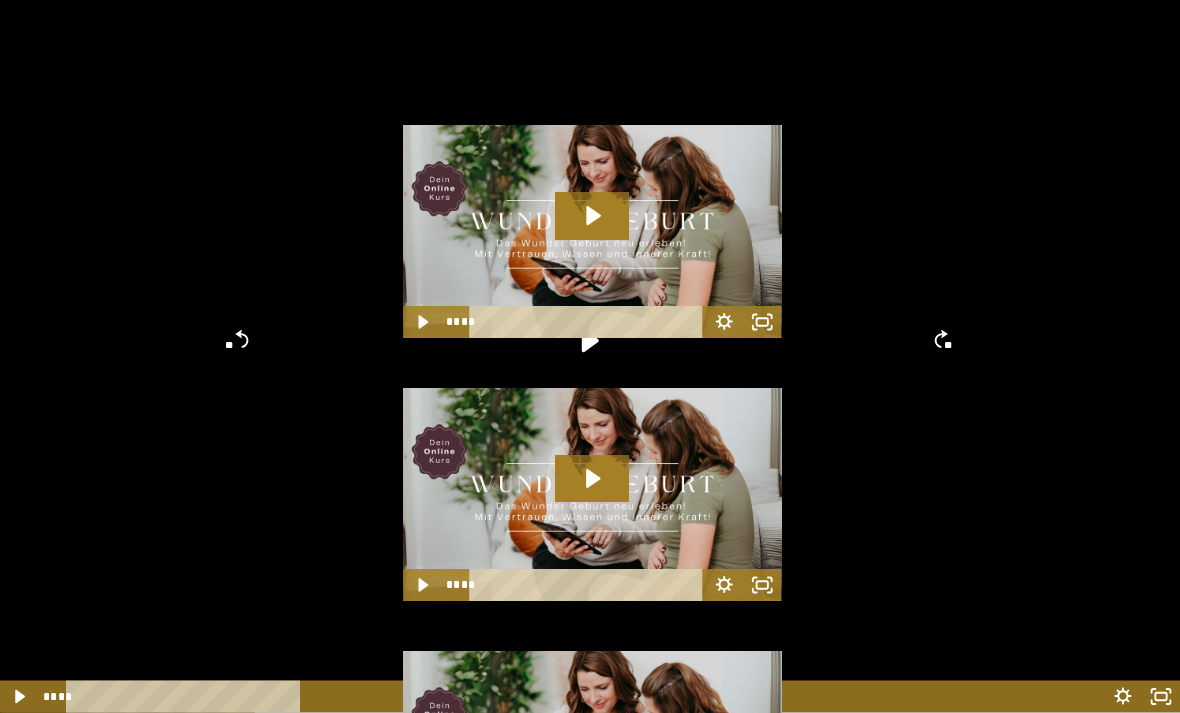 scroll, scrollTop: 2769, scrollLeft: 0, axis: vertical 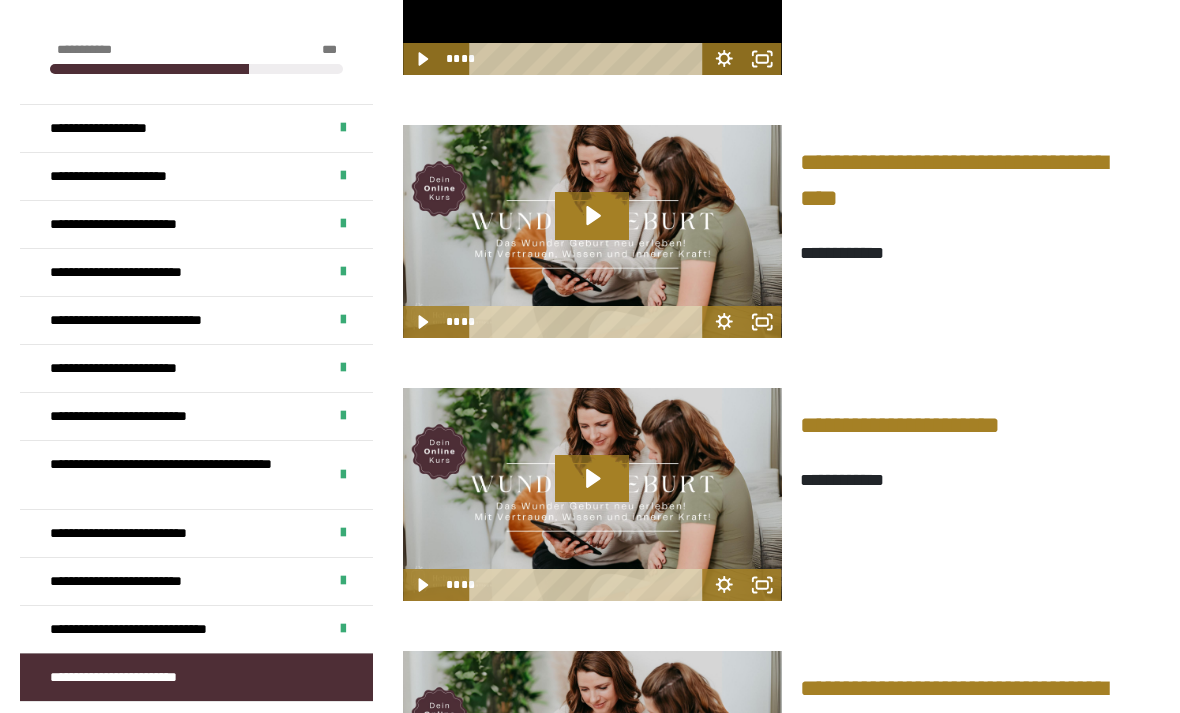 click 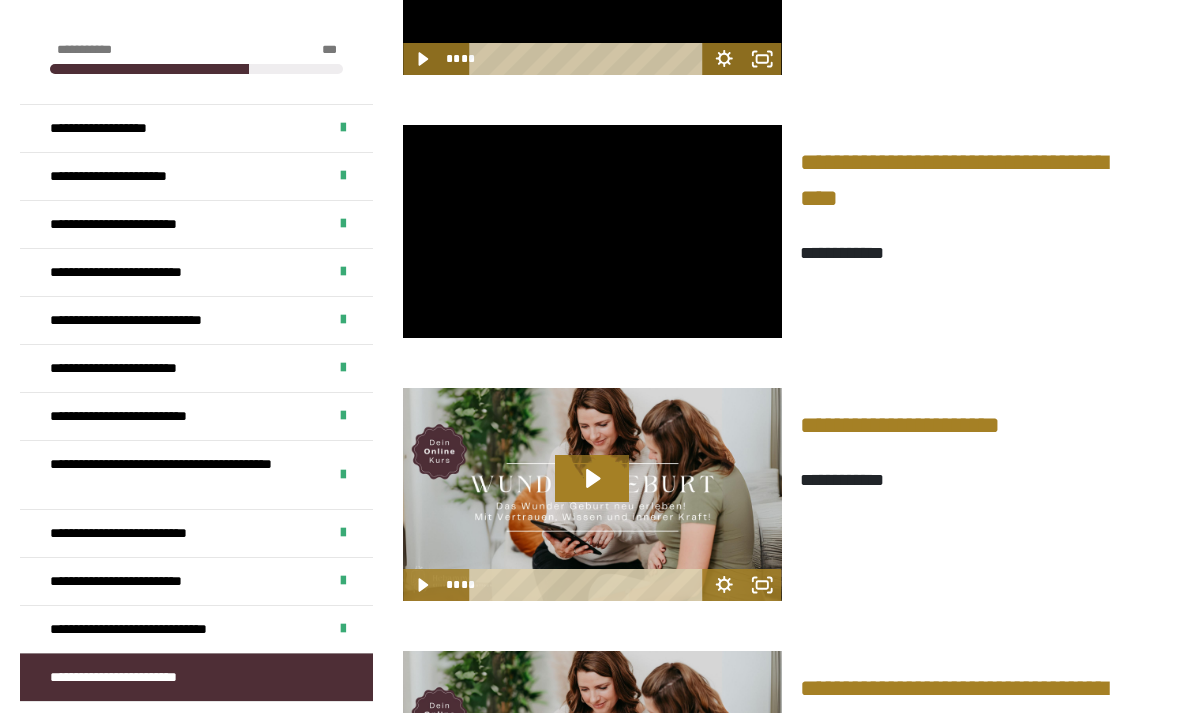 click at bounding box center [592, 231] 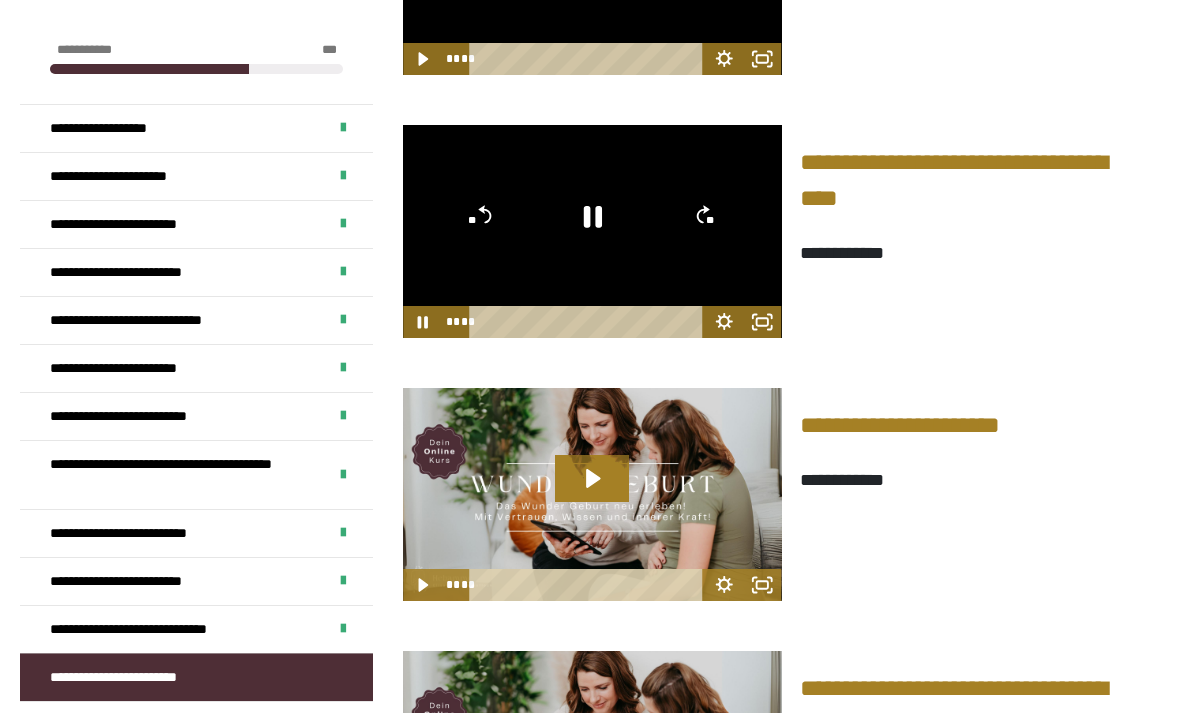 click 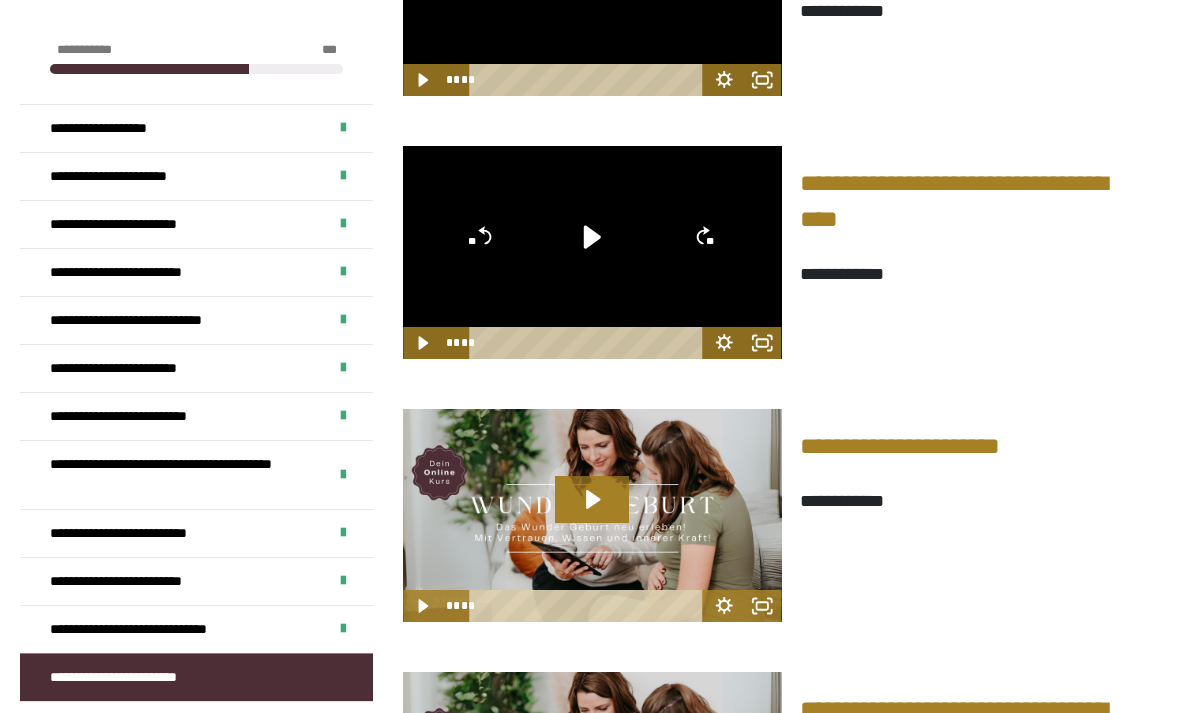 scroll, scrollTop: 2743, scrollLeft: 0, axis: vertical 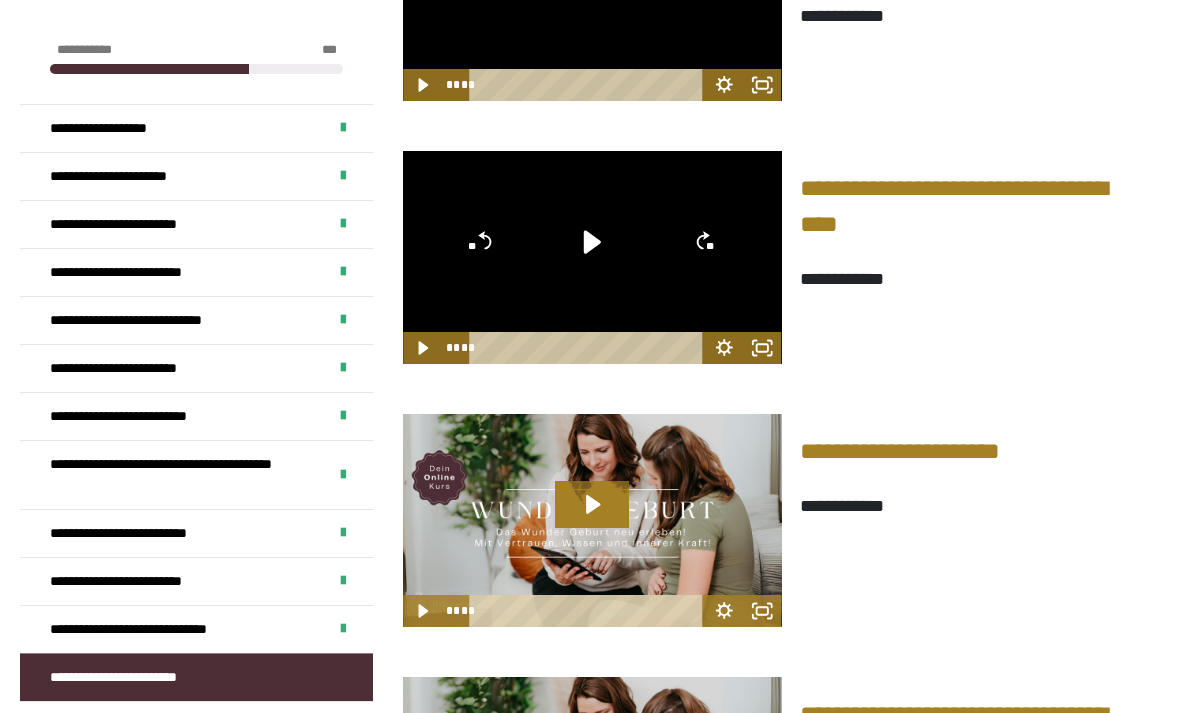 click 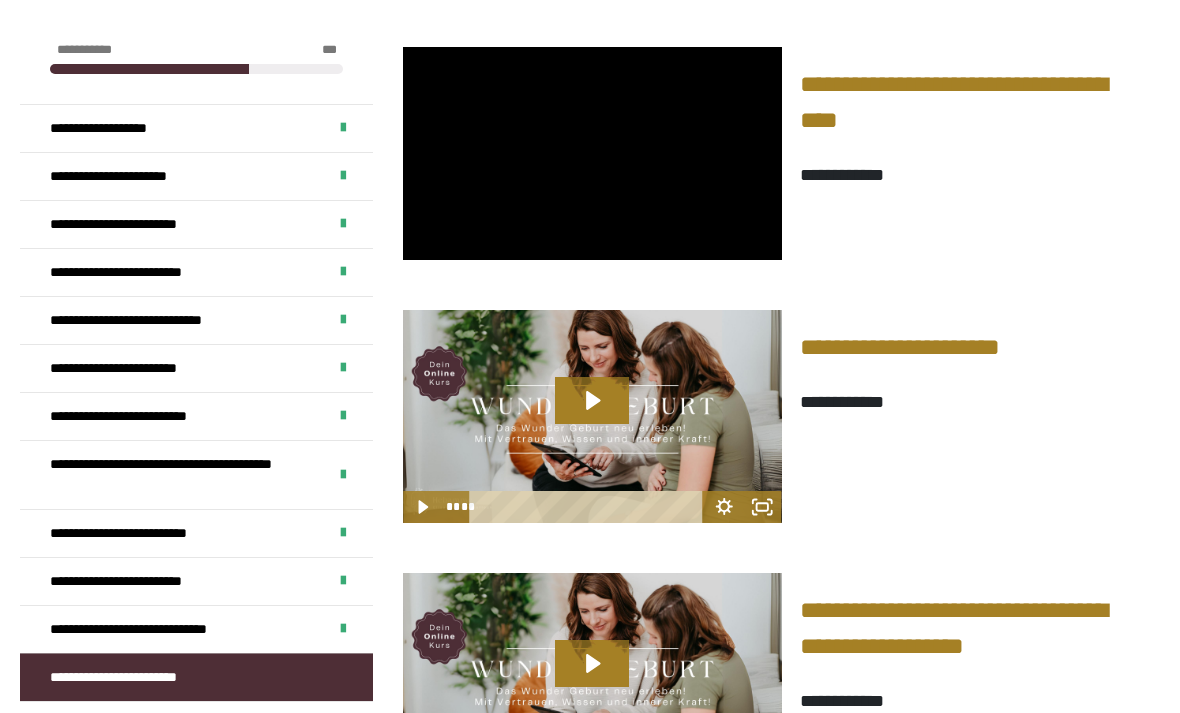 scroll, scrollTop: 2846, scrollLeft: 0, axis: vertical 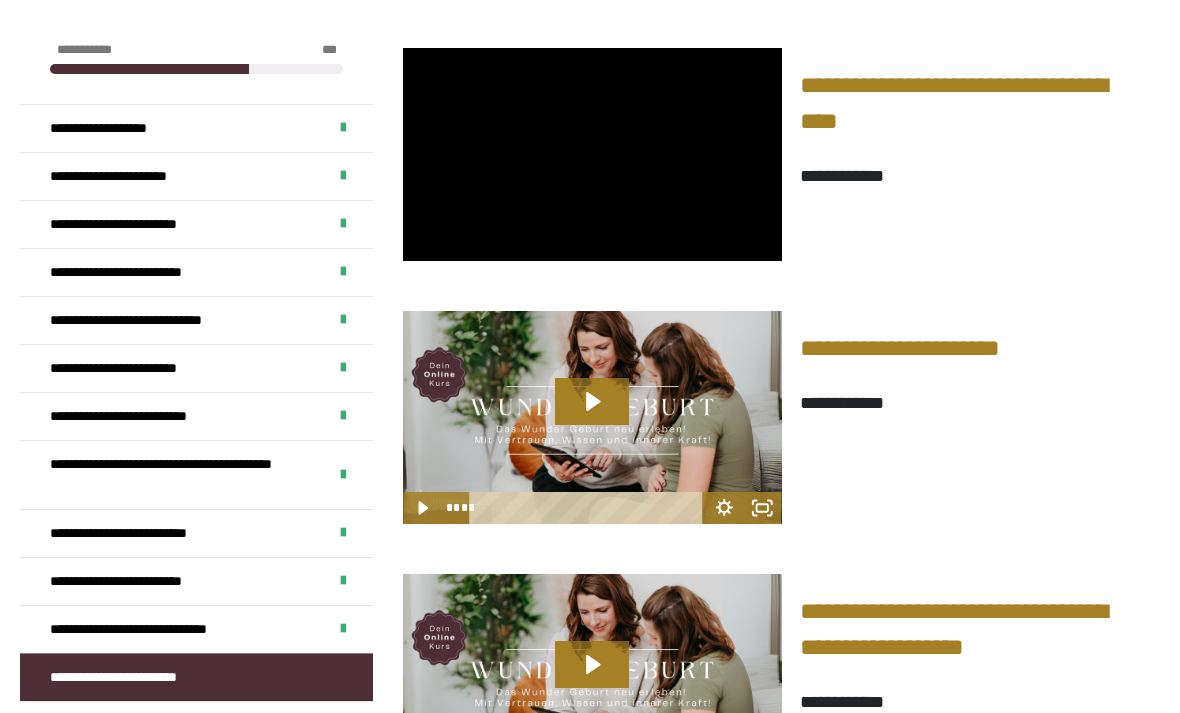 click 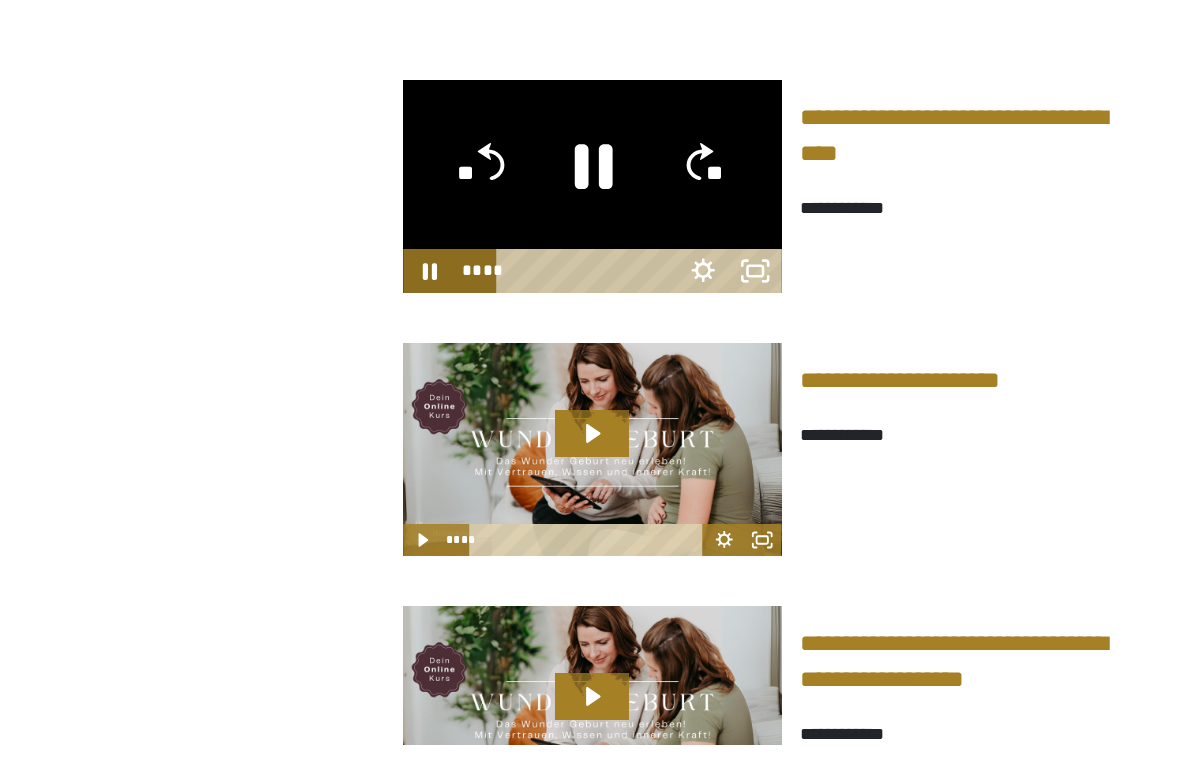 scroll, scrollTop: 0, scrollLeft: 0, axis: both 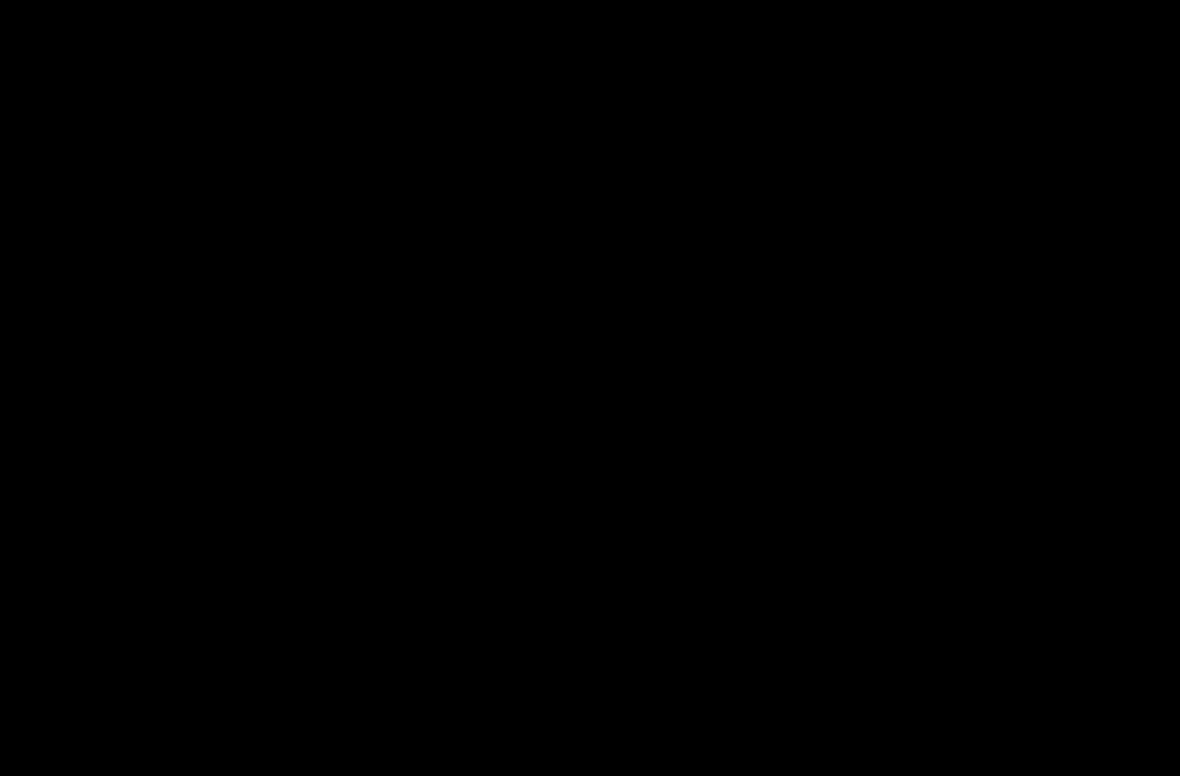 click at bounding box center [590, 388] 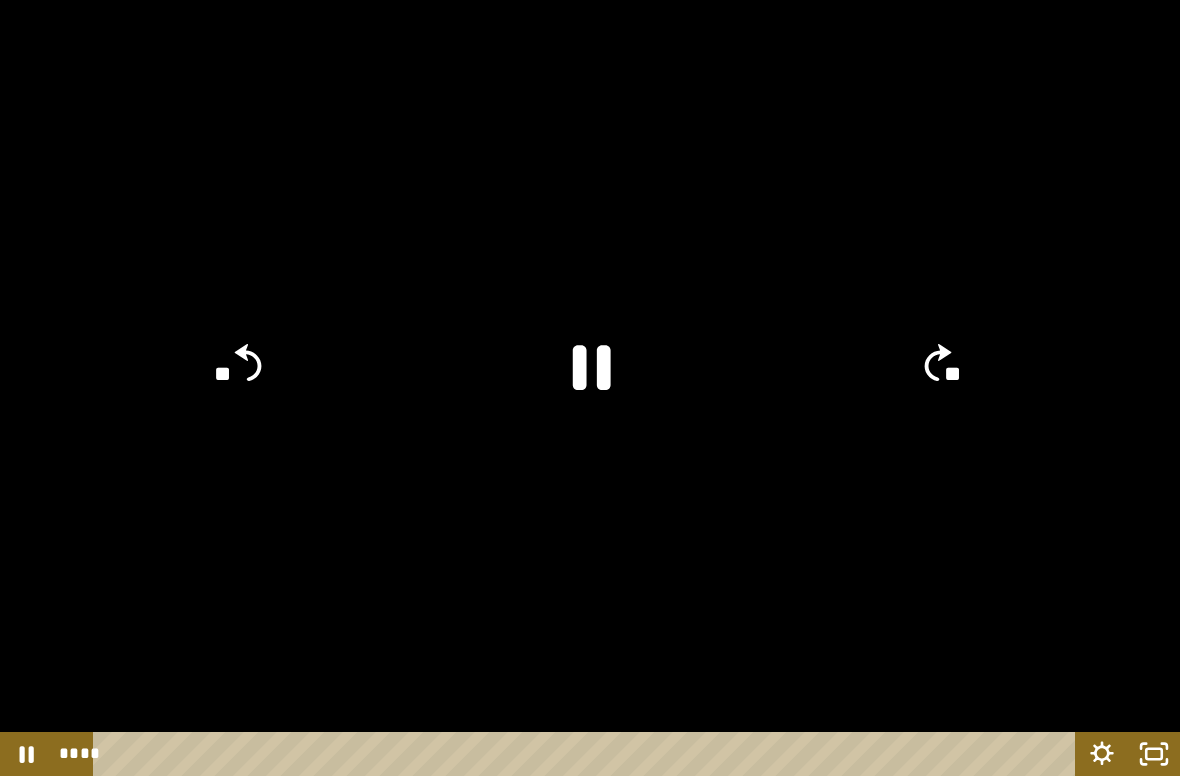 click at bounding box center (590, 388) 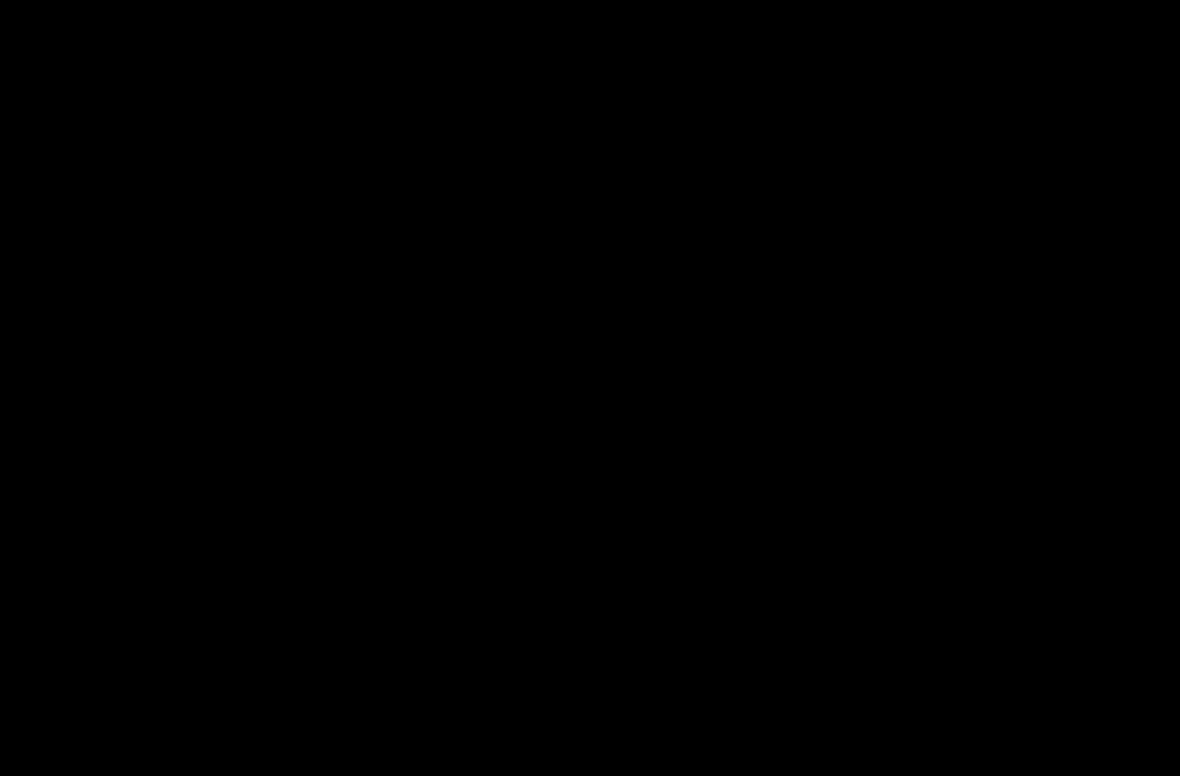 click at bounding box center [590, 388] 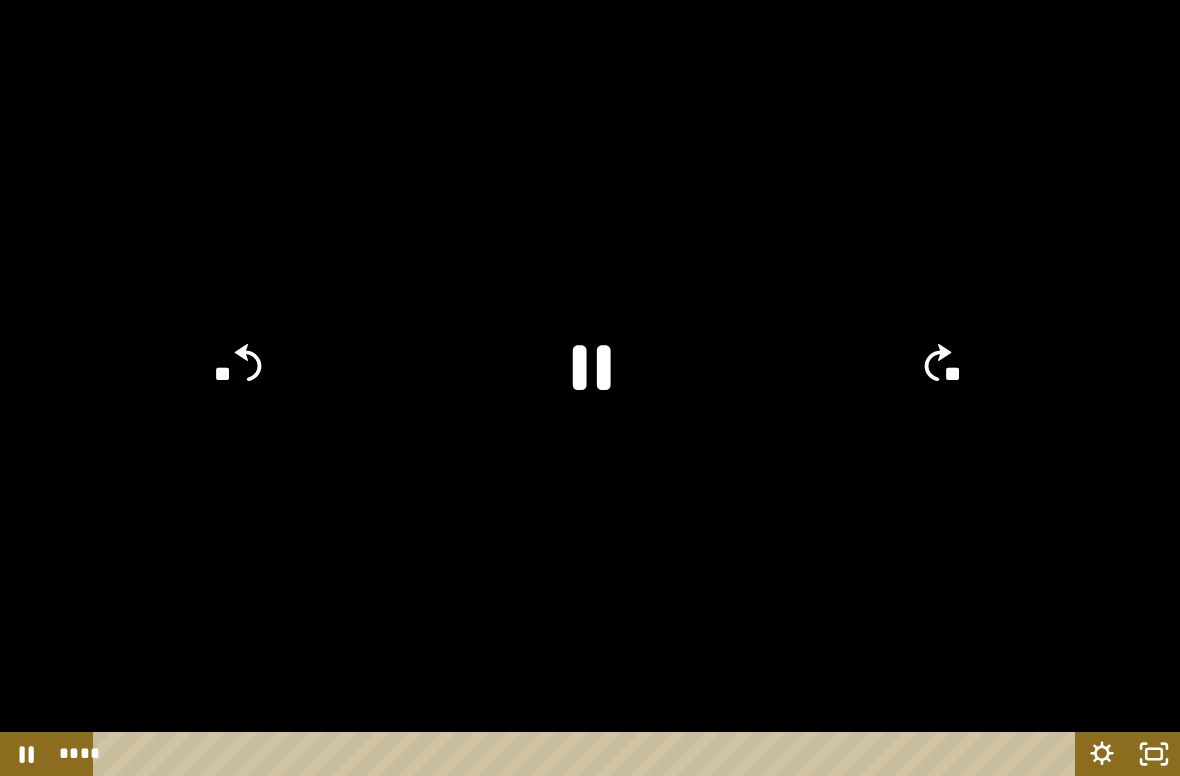 click at bounding box center [590, 388] 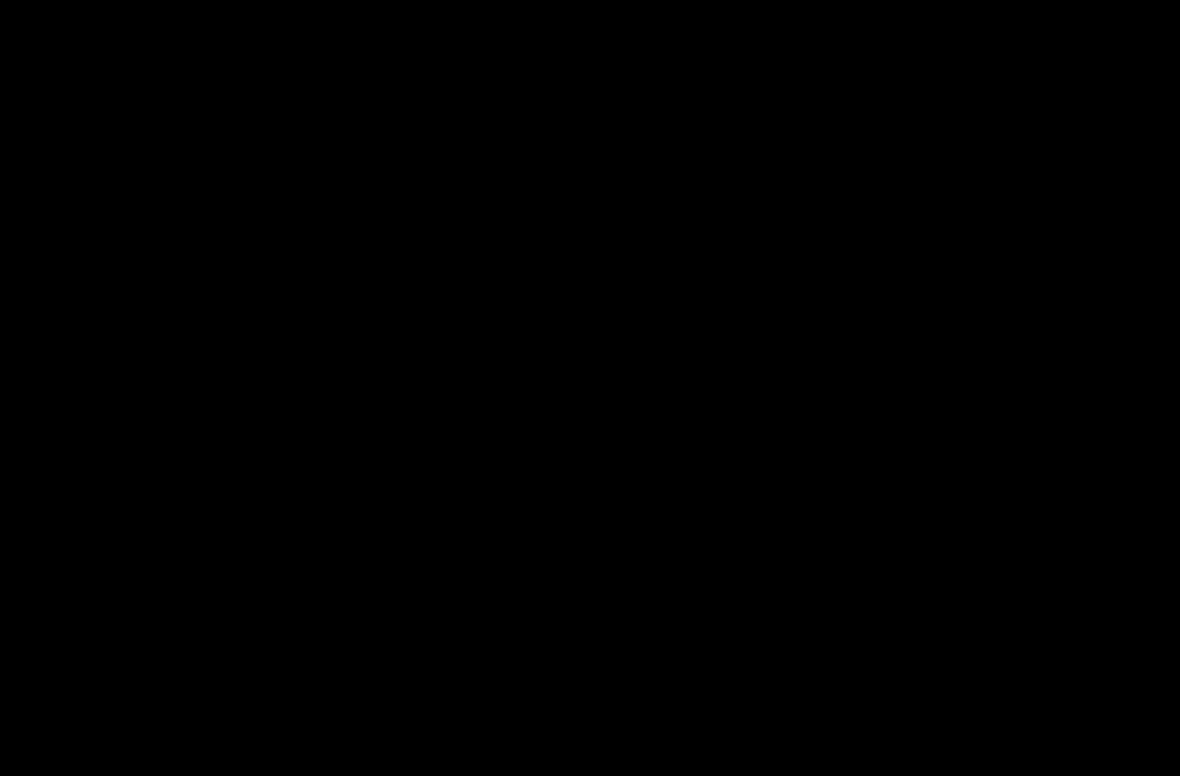 click at bounding box center [590, 388] 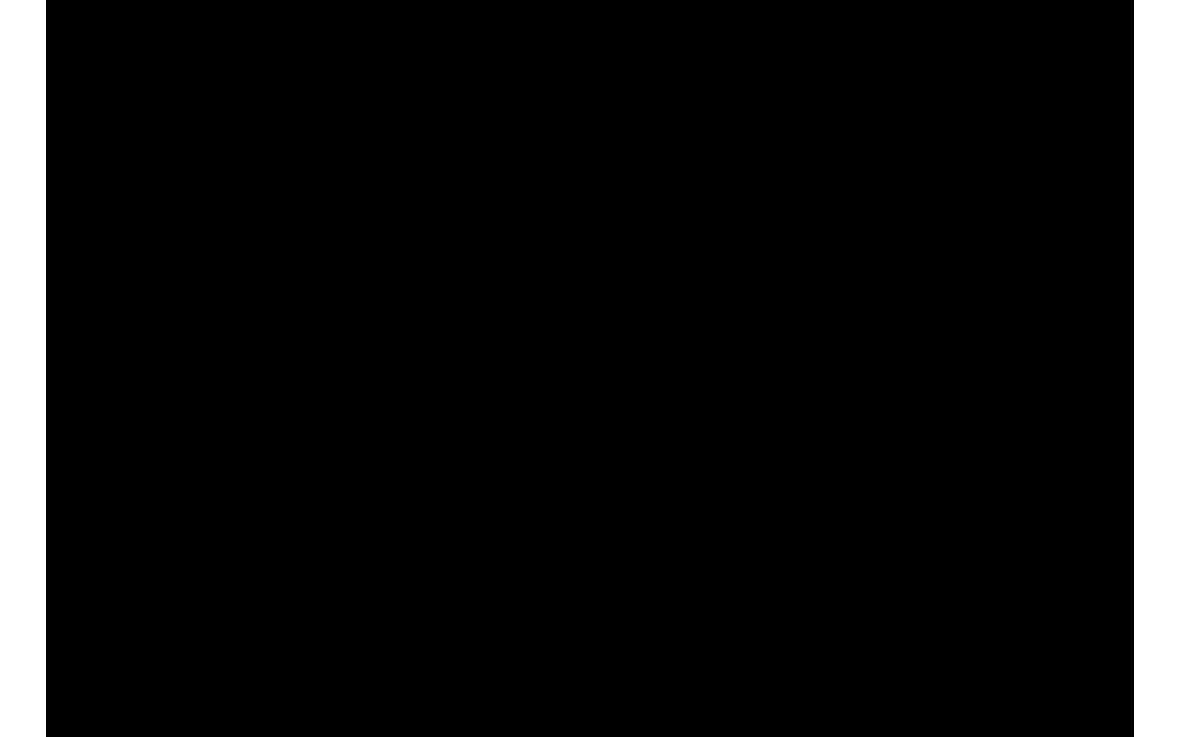 scroll, scrollTop: 2644, scrollLeft: 0, axis: vertical 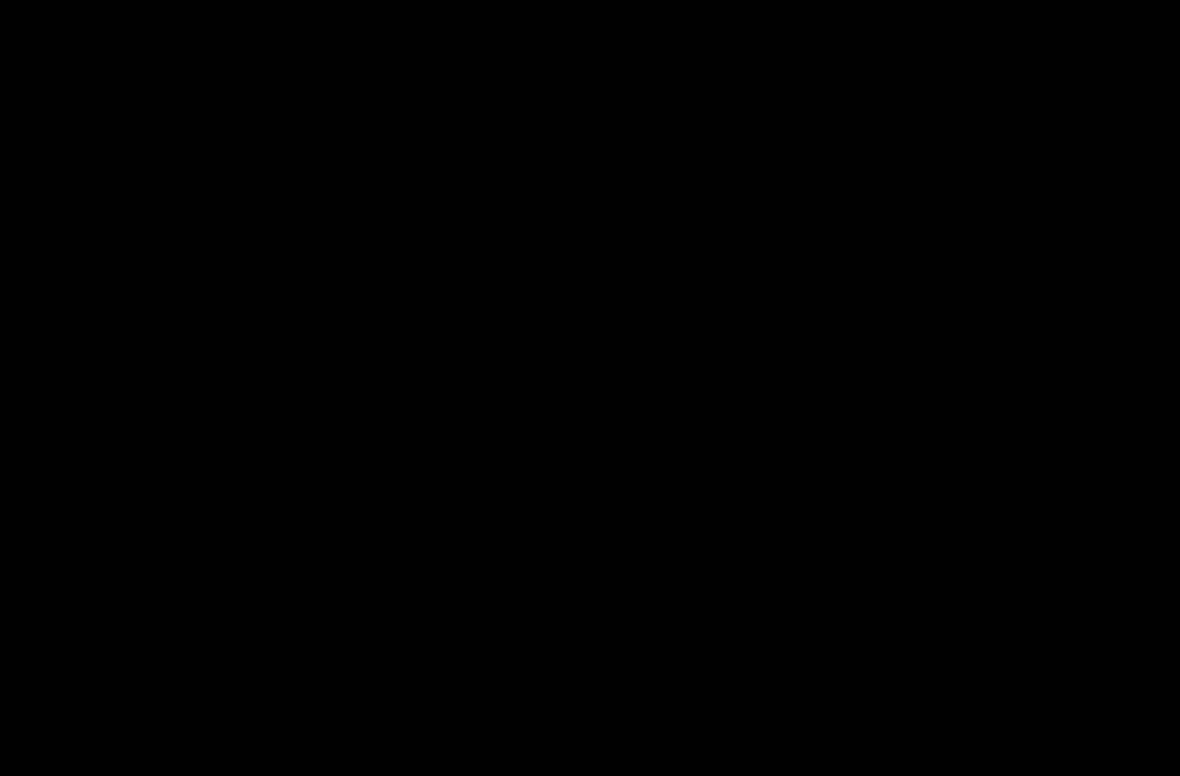 click at bounding box center (590, 388) 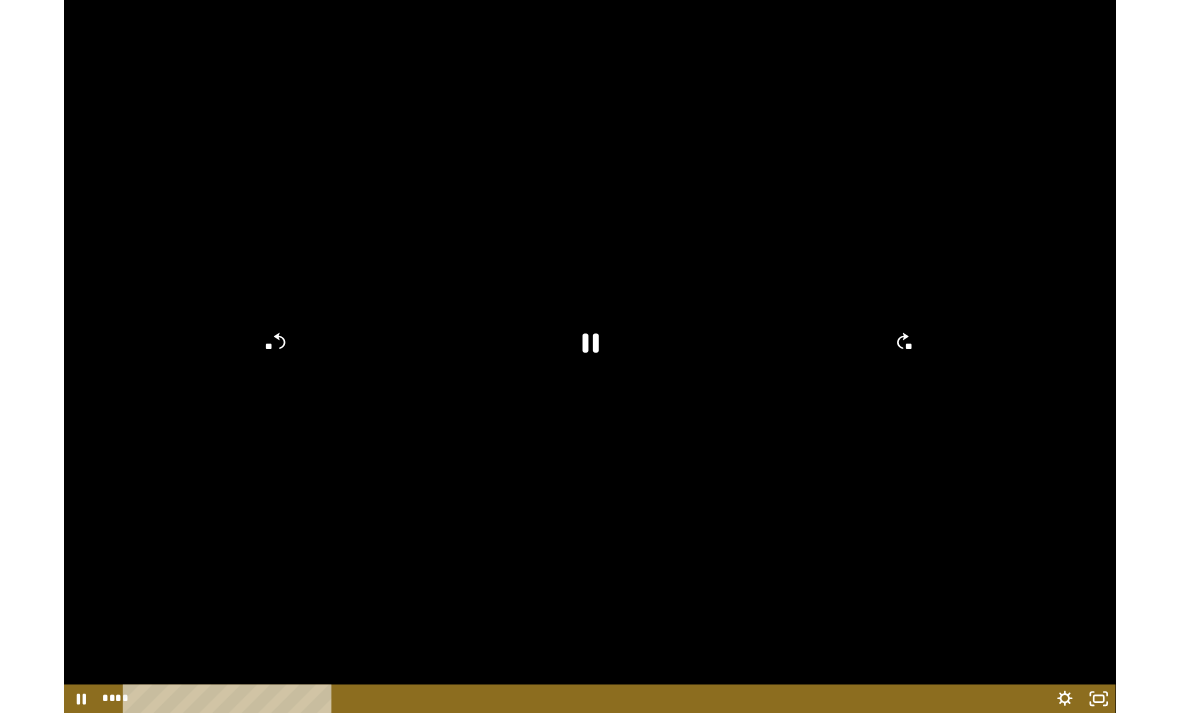 scroll, scrollTop: 2644, scrollLeft: 0, axis: vertical 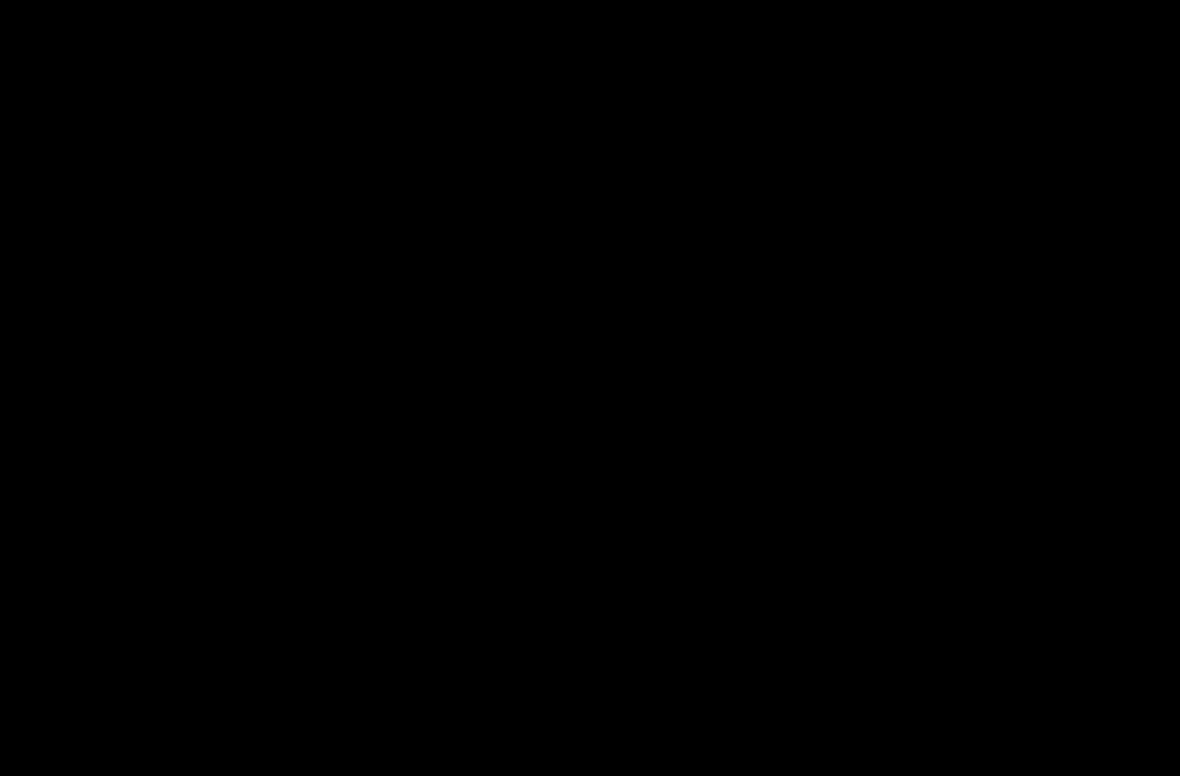 click at bounding box center (590, 388) 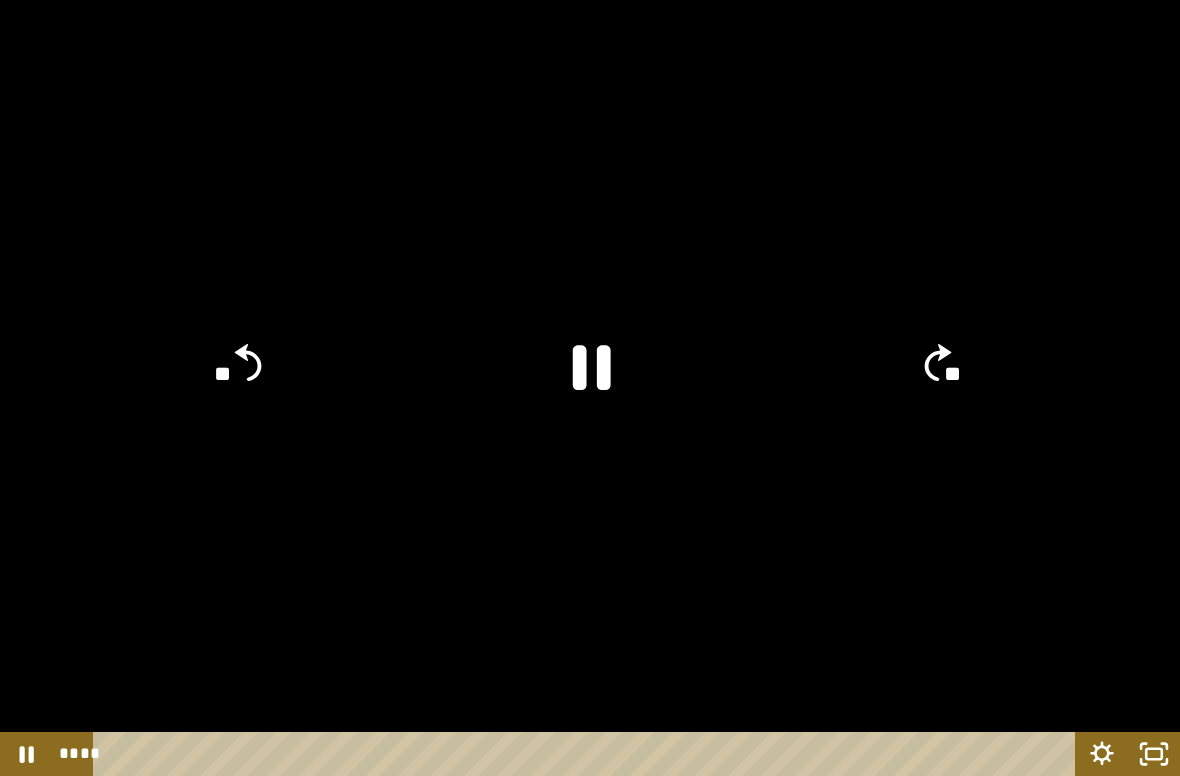click at bounding box center [590, 388] 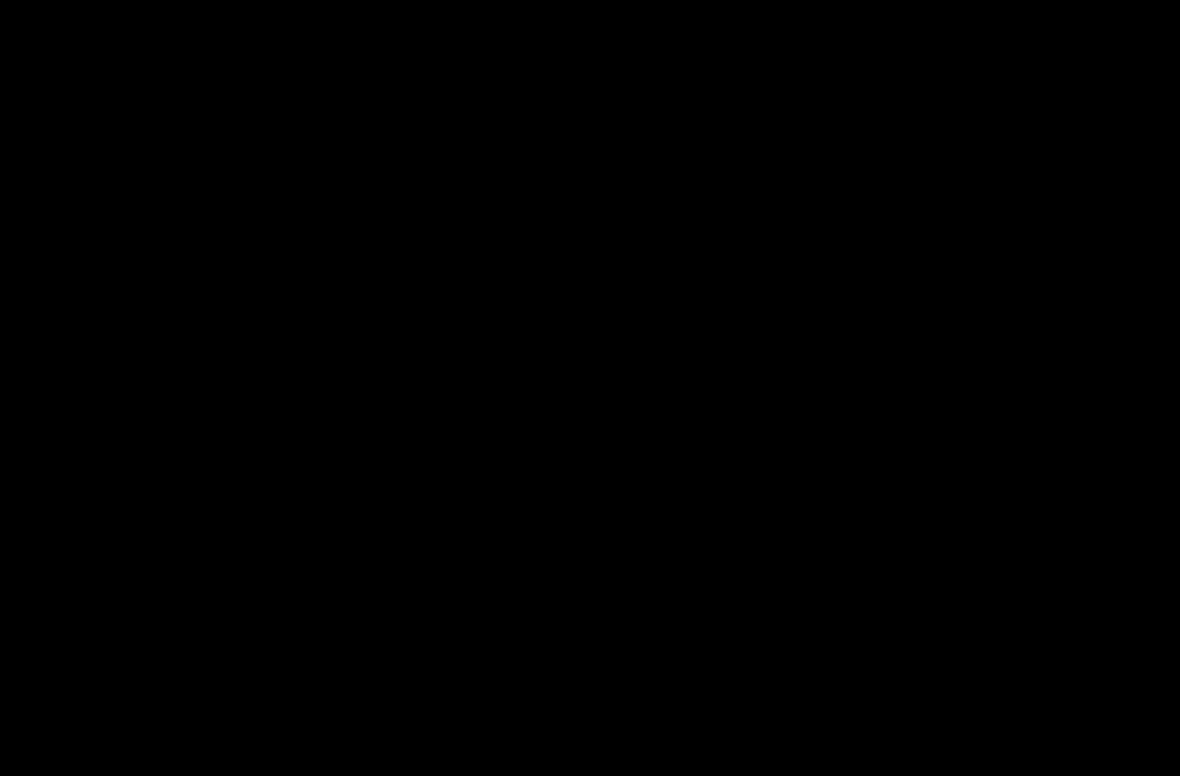 click at bounding box center (590, 388) 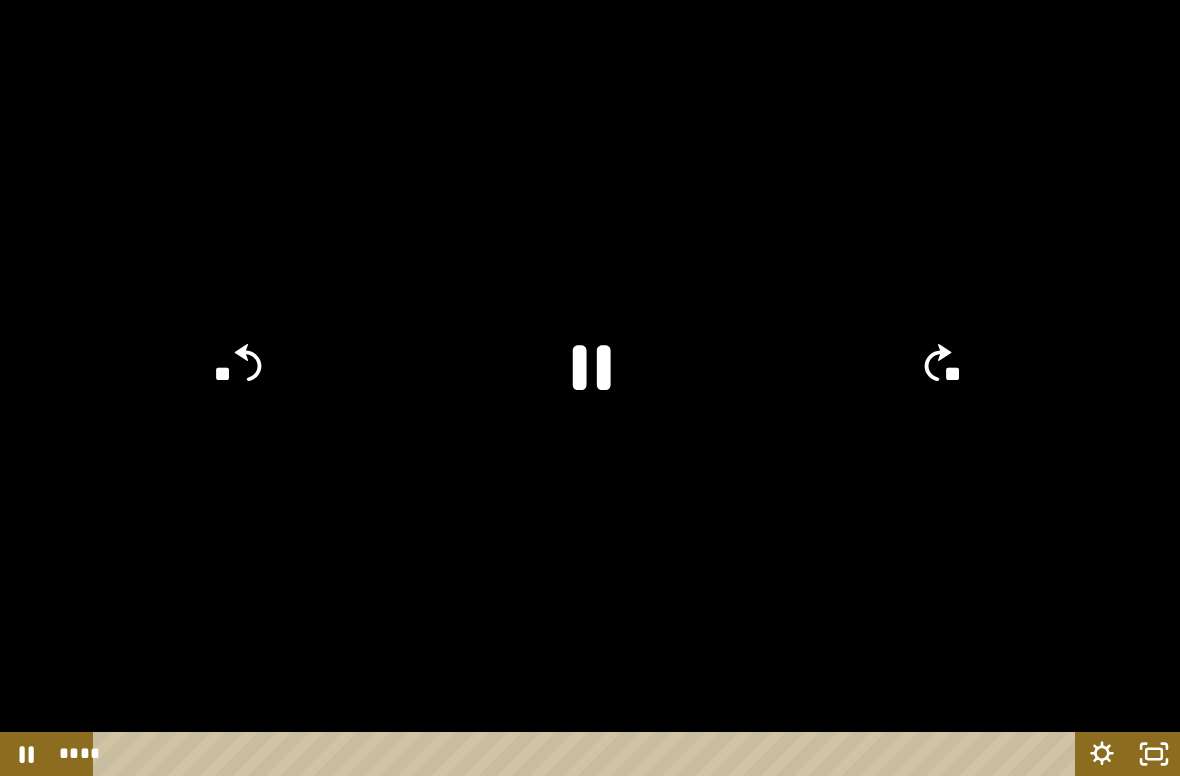 click at bounding box center [590, 388] 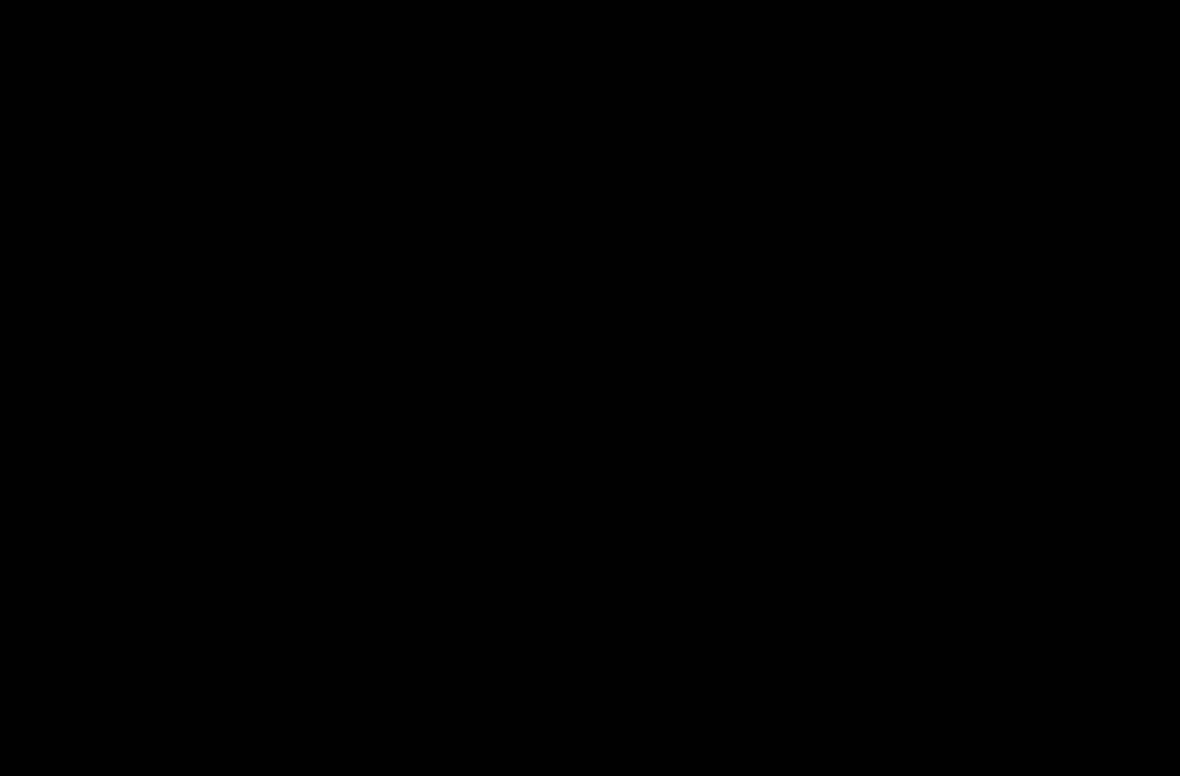click at bounding box center (590, 388) 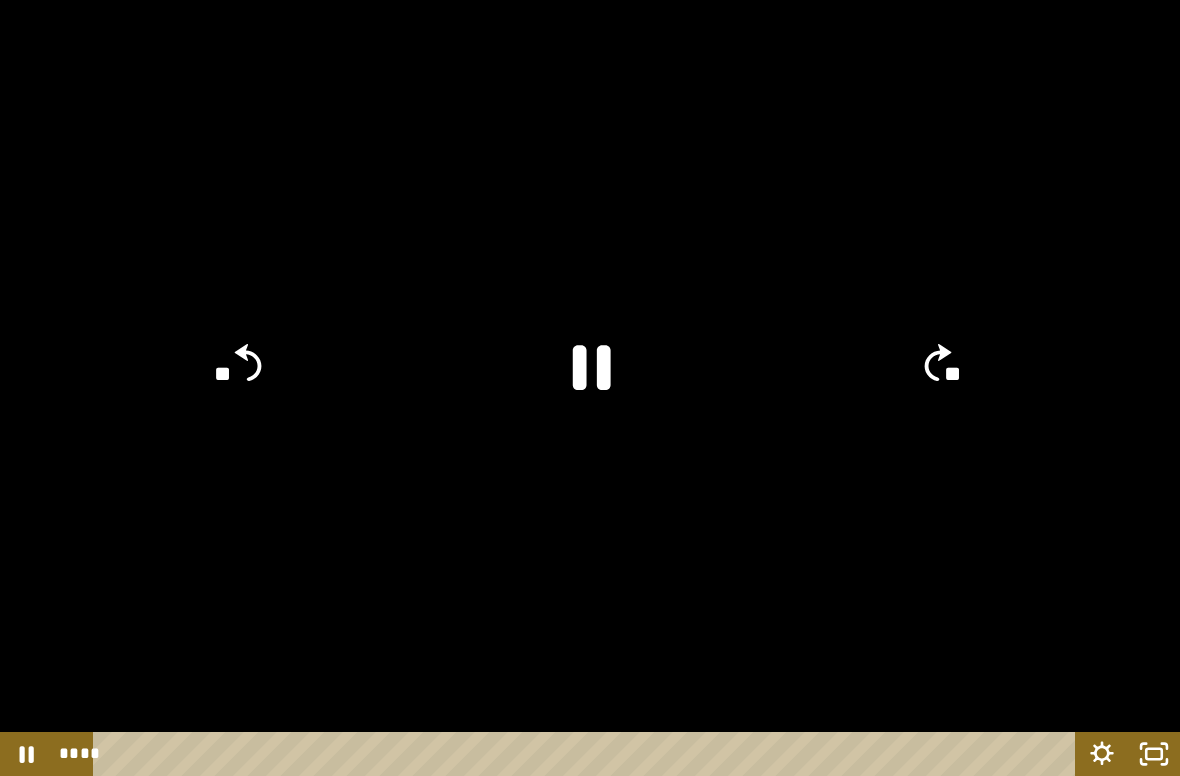 click at bounding box center (590, 388) 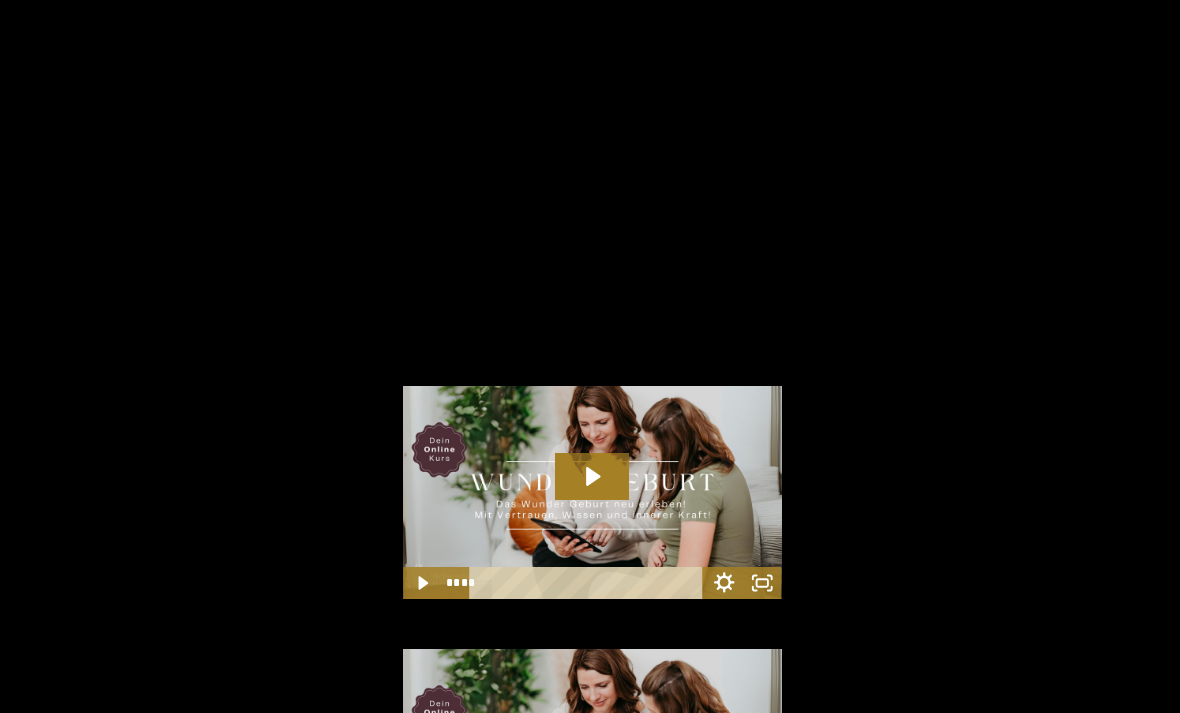 scroll, scrollTop: 2790, scrollLeft: 0, axis: vertical 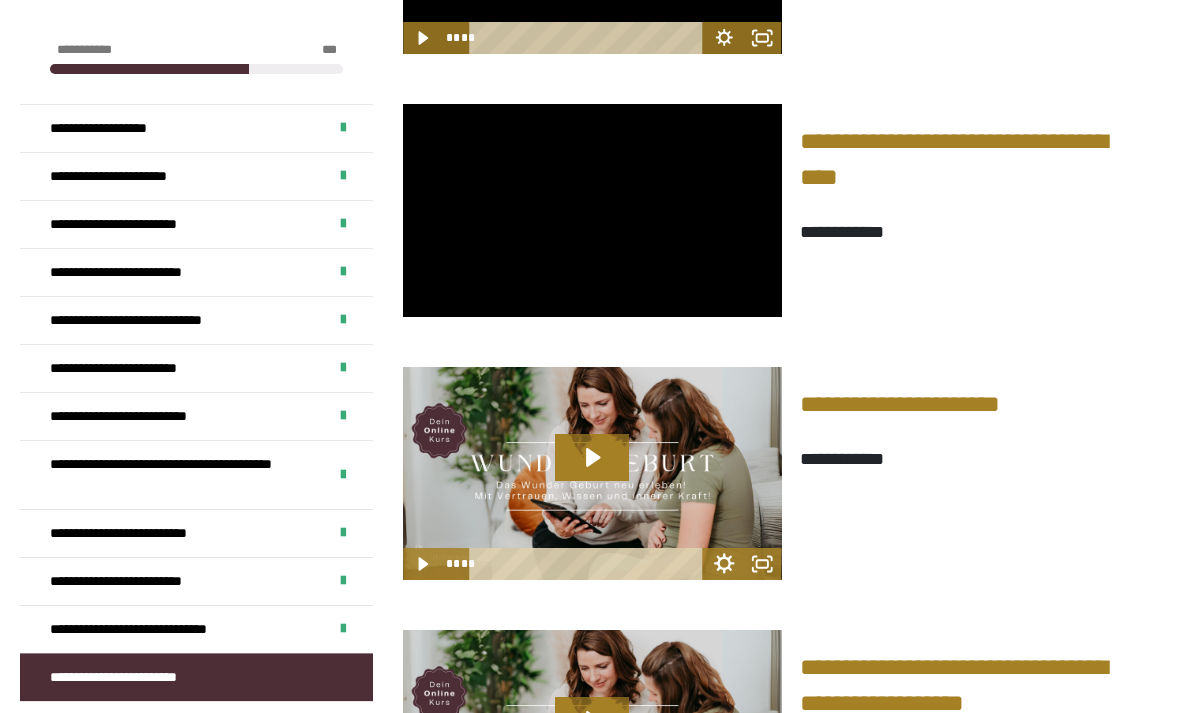 click at bounding box center (592, 210) 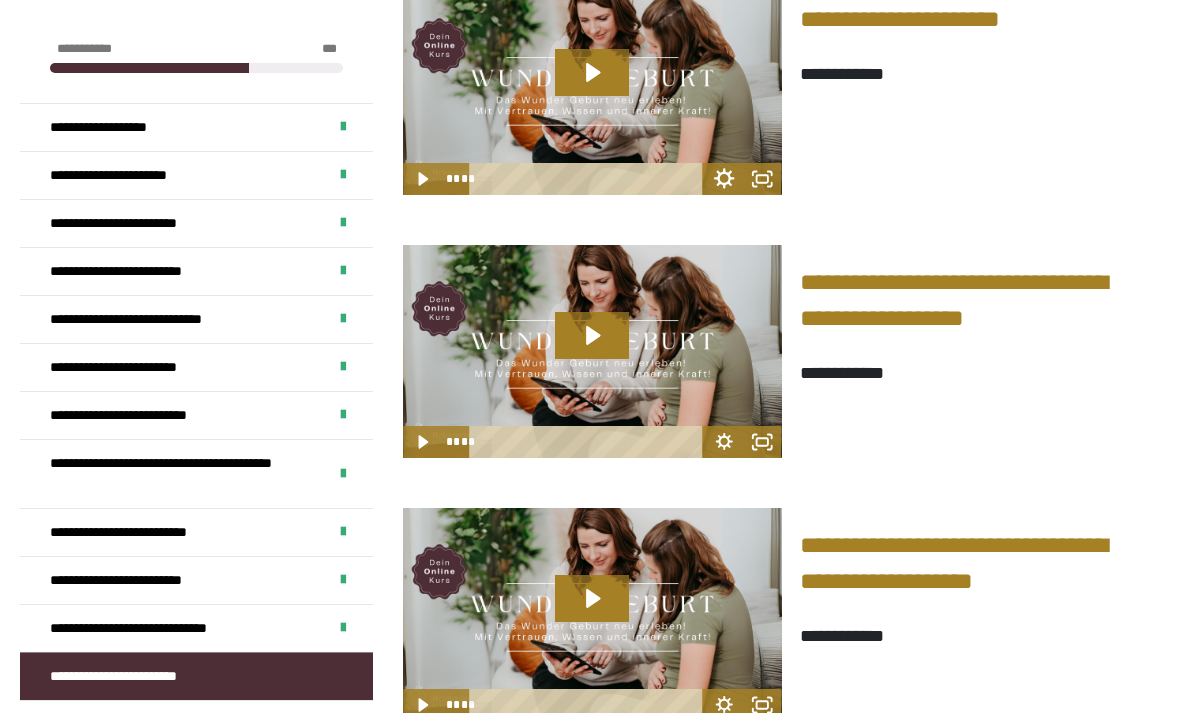 scroll, scrollTop: 3277, scrollLeft: 0, axis: vertical 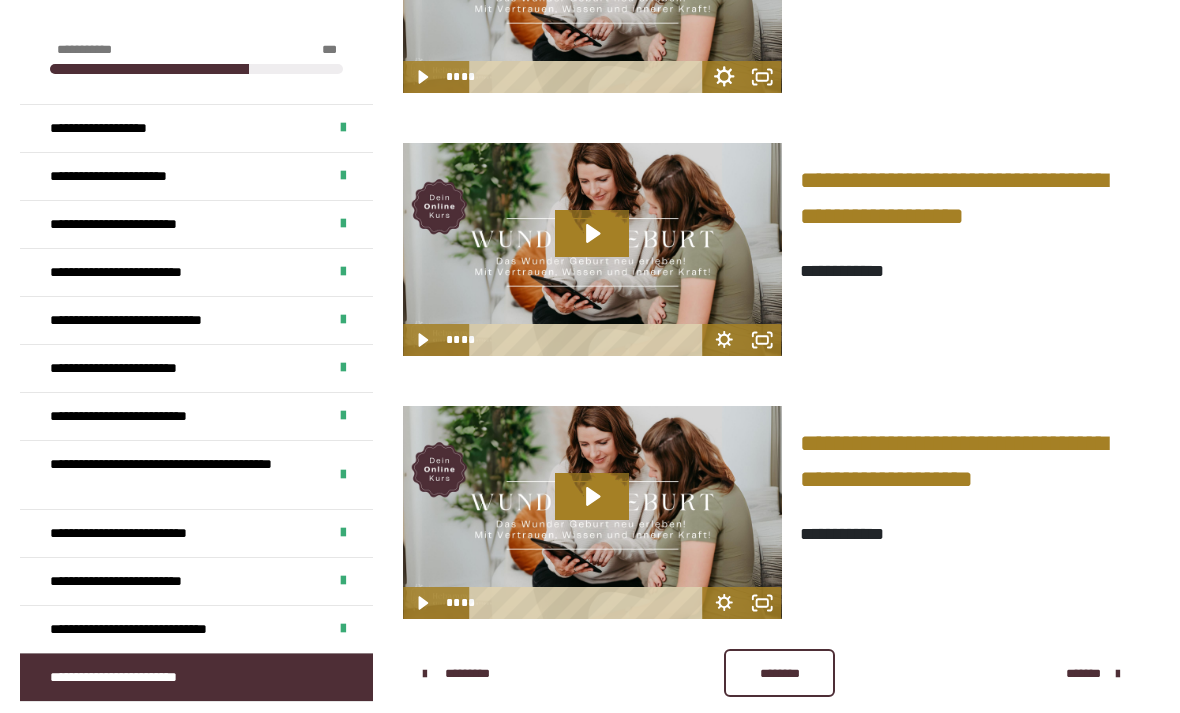 click on "********" at bounding box center [779, 673] 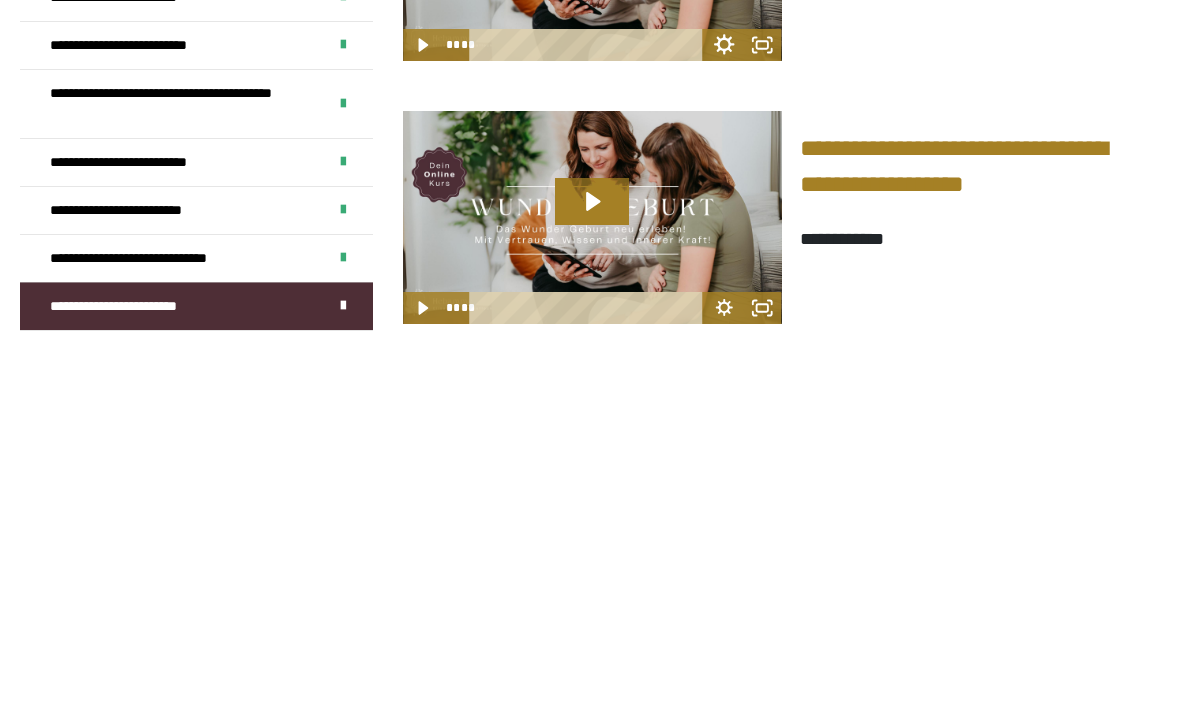 scroll, scrollTop: 3277, scrollLeft: 0, axis: vertical 